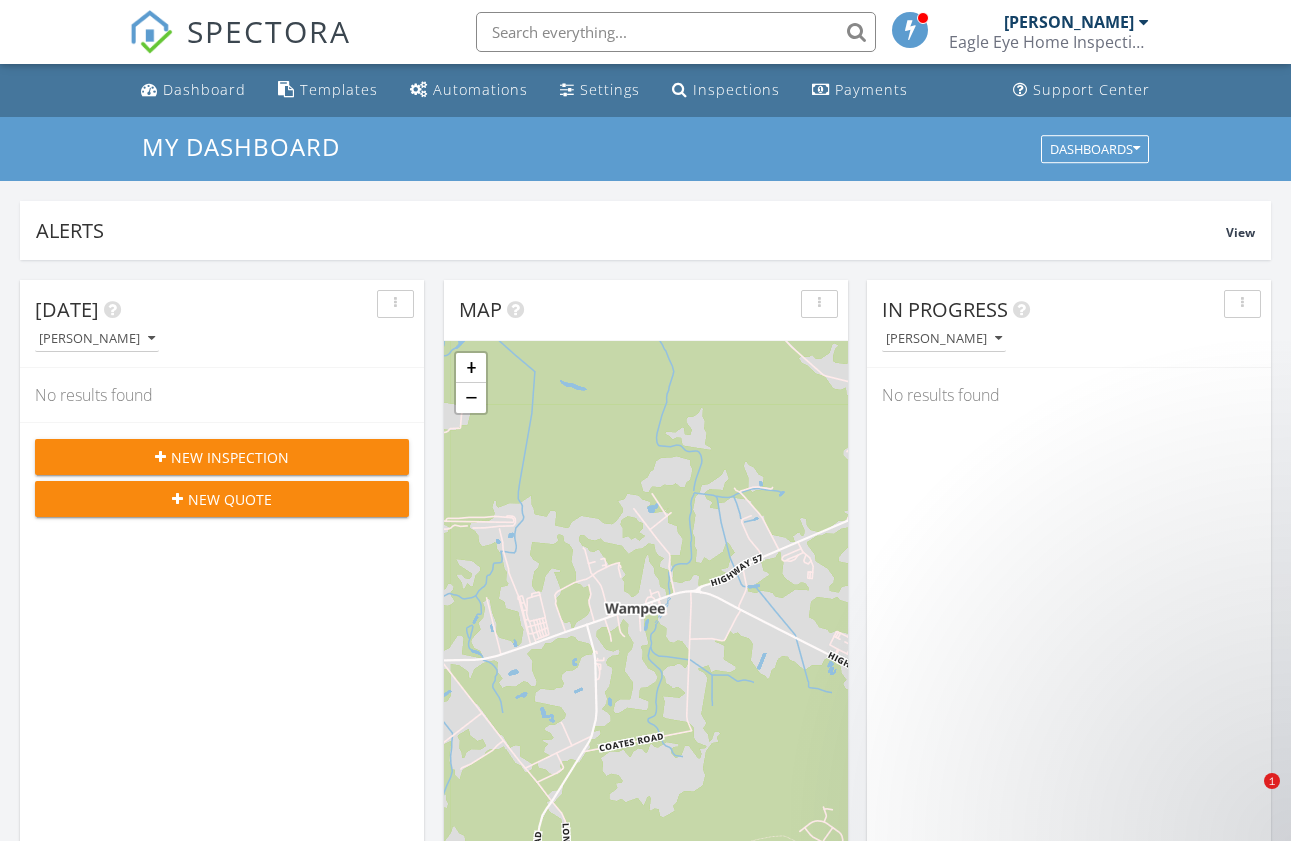 scroll, scrollTop: 0, scrollLeft: 0, axis: both 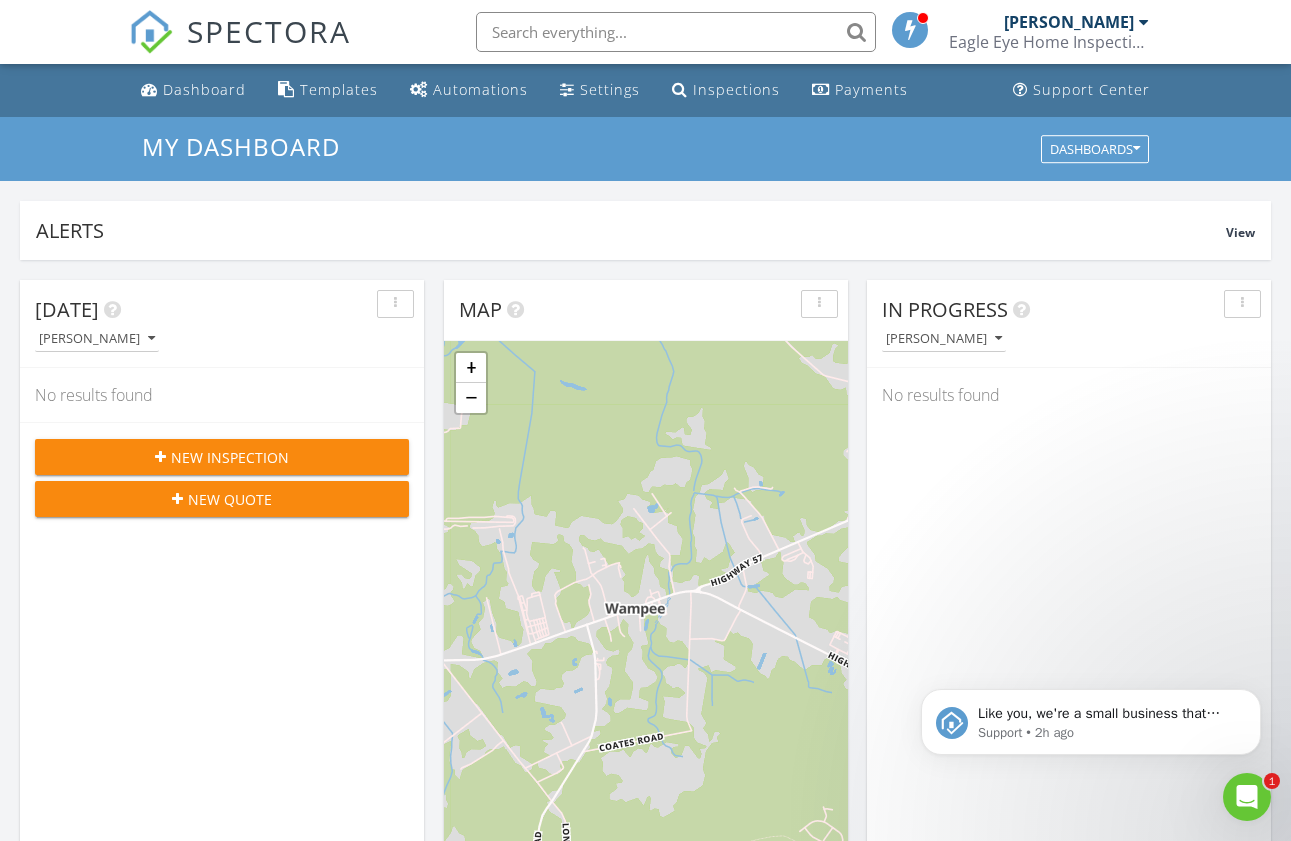 click 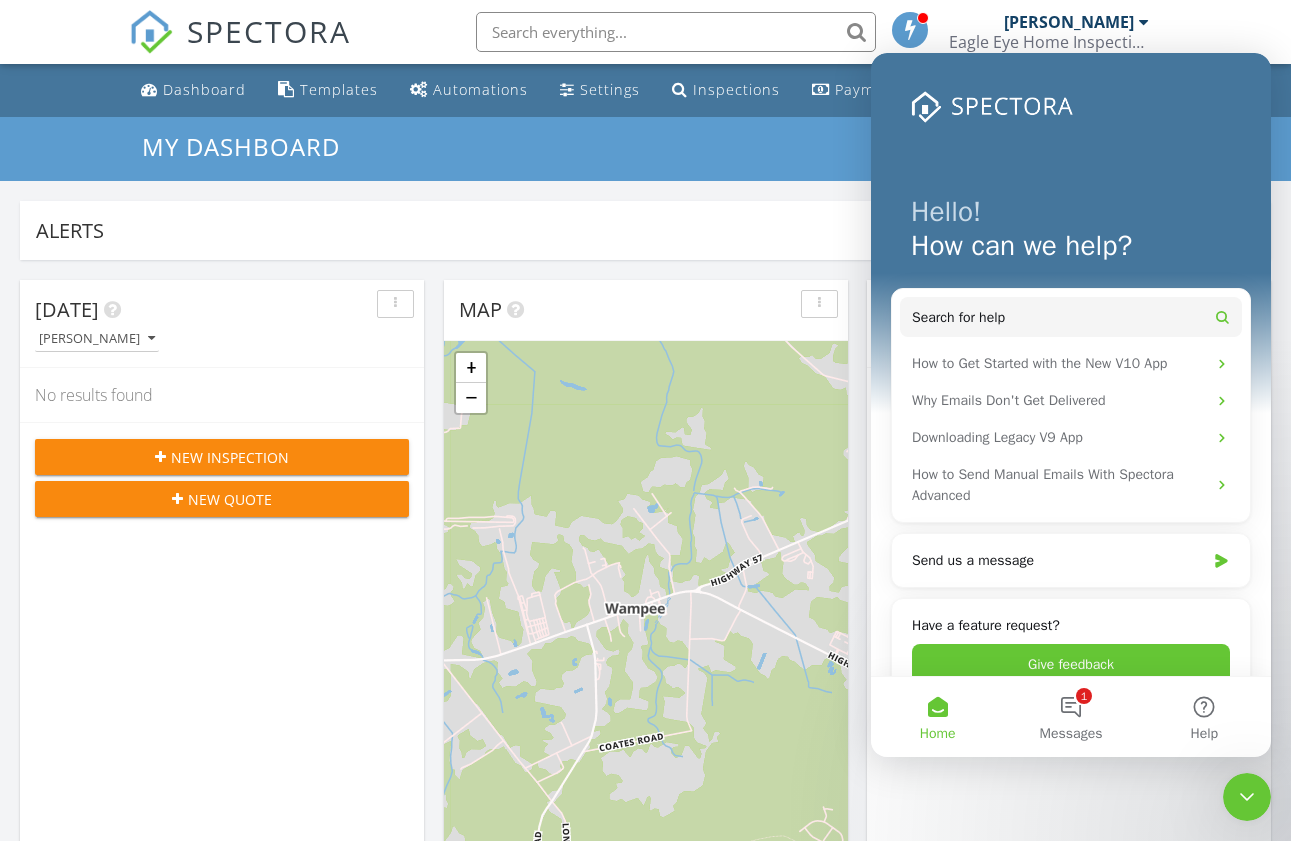 scroll, scrollTop: 0, scrollLeft: 0, axis: both 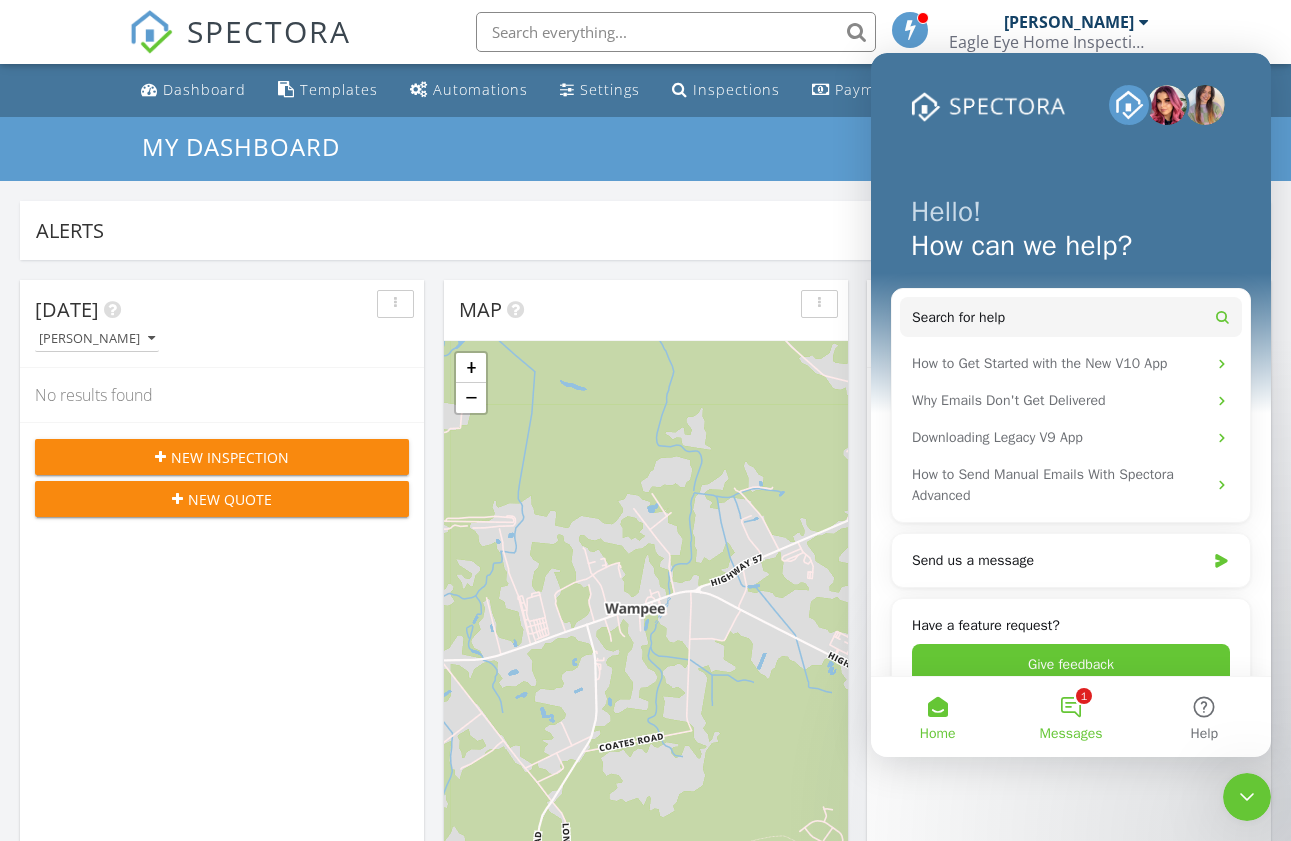click on "1 Messages" at bounding box center [1070, 717] 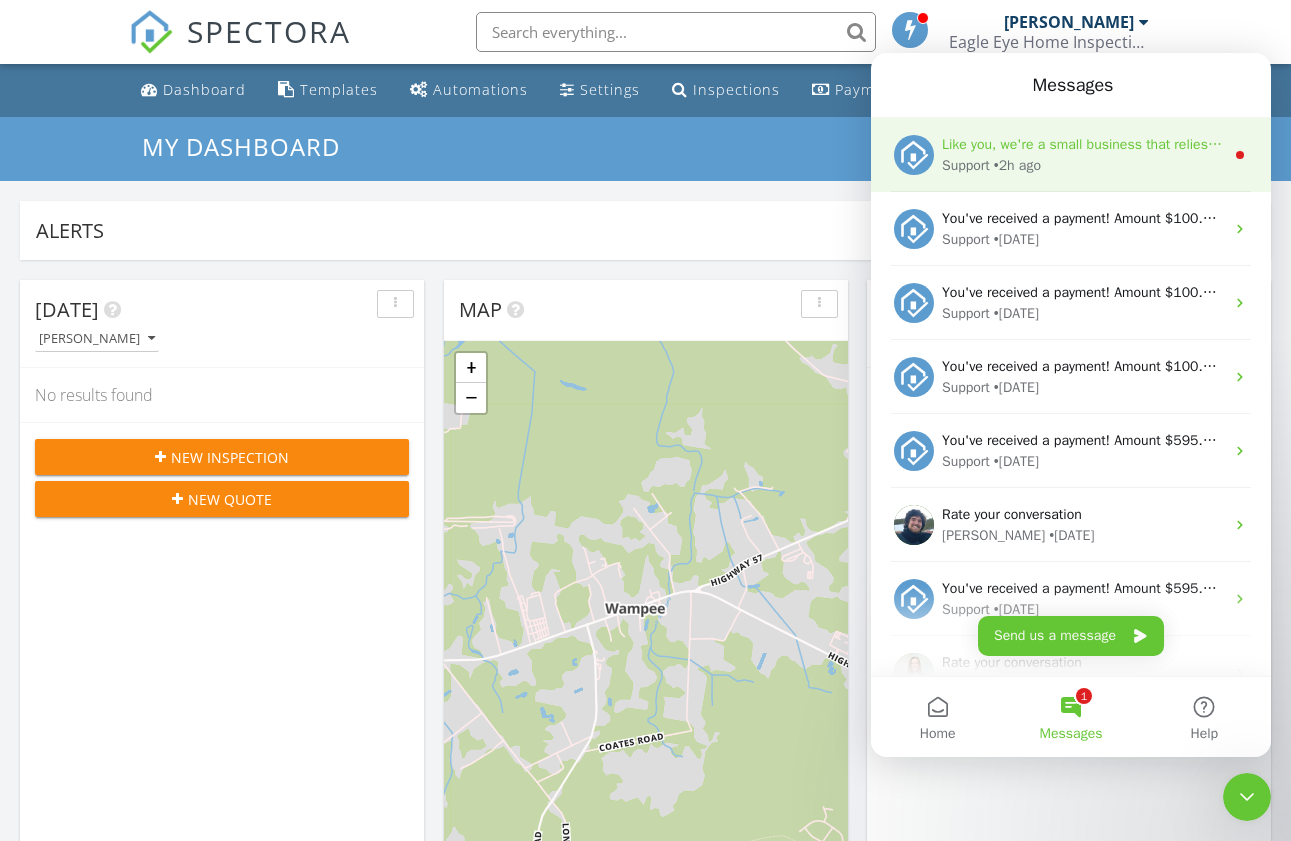 click on "Support •  2h ago" at bounding box center [1083, 165] 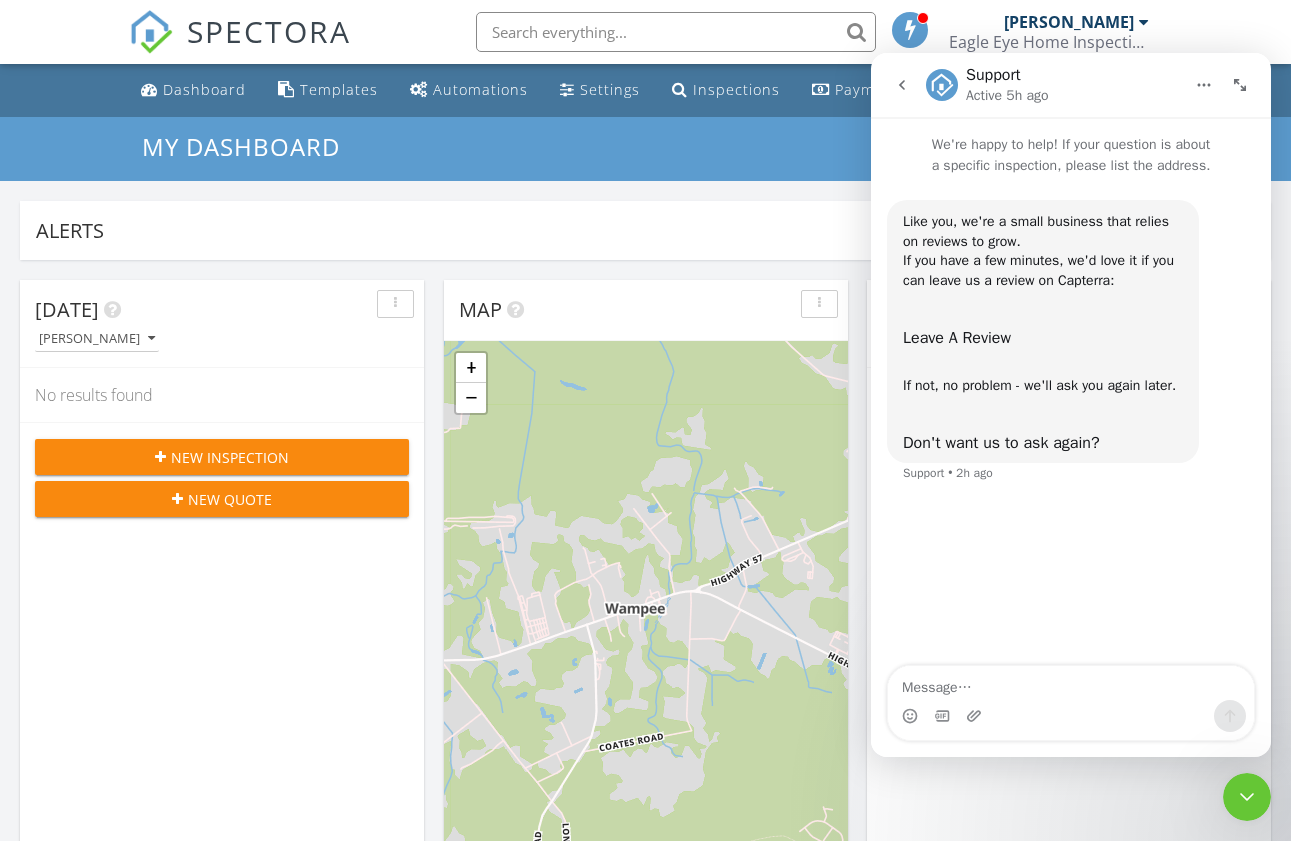 click 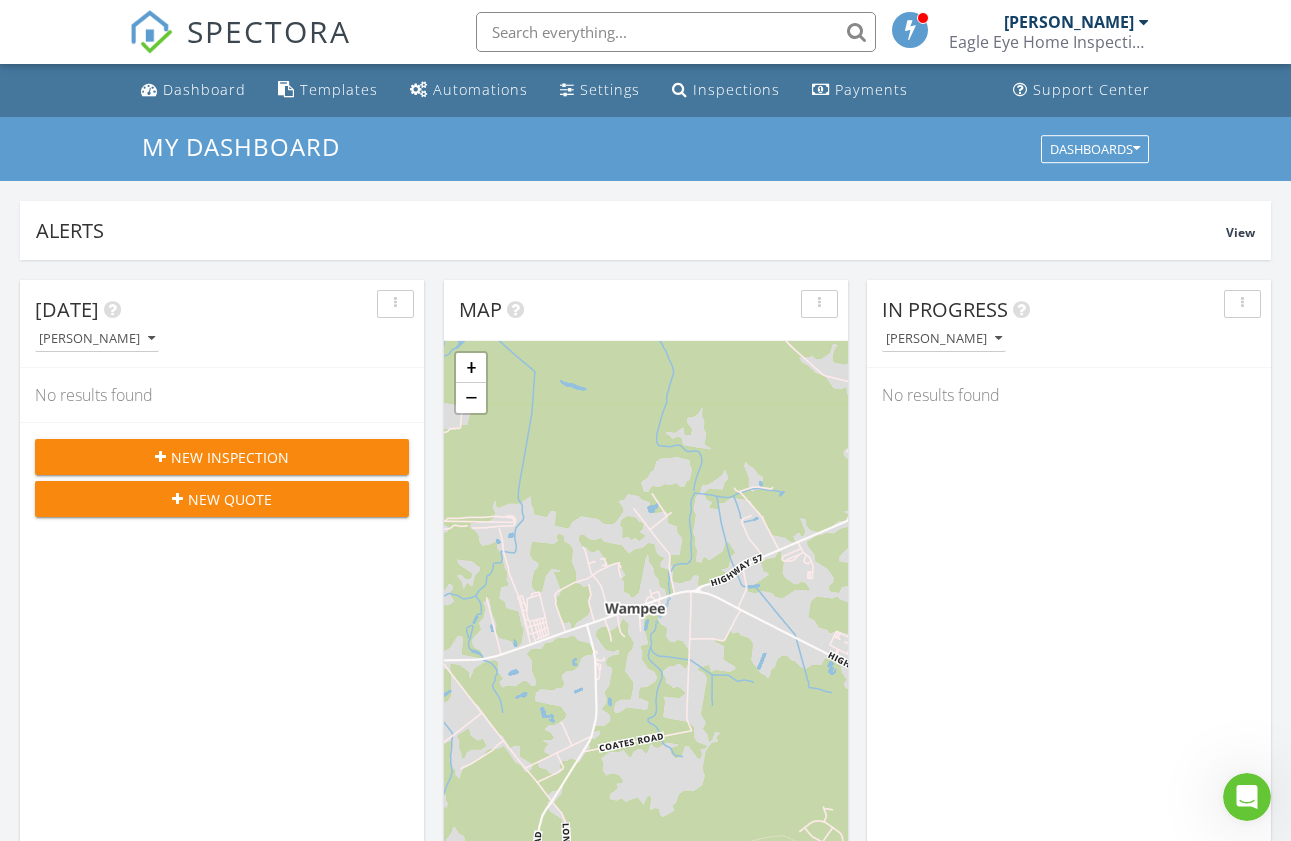 scroll, scrollTop: 0, scrollLeft: 0, axis: both 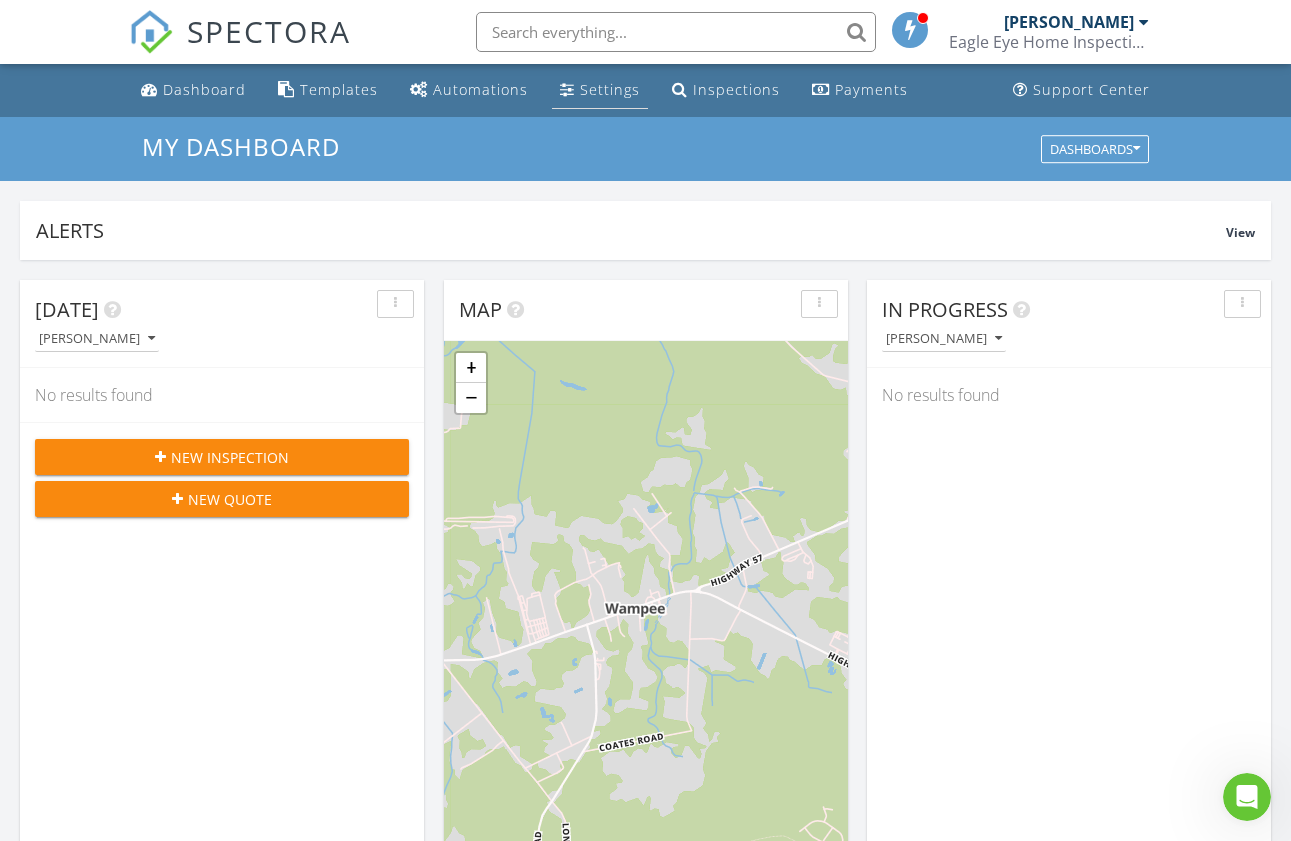 click on "Settings" at bounding box center (610, 89) 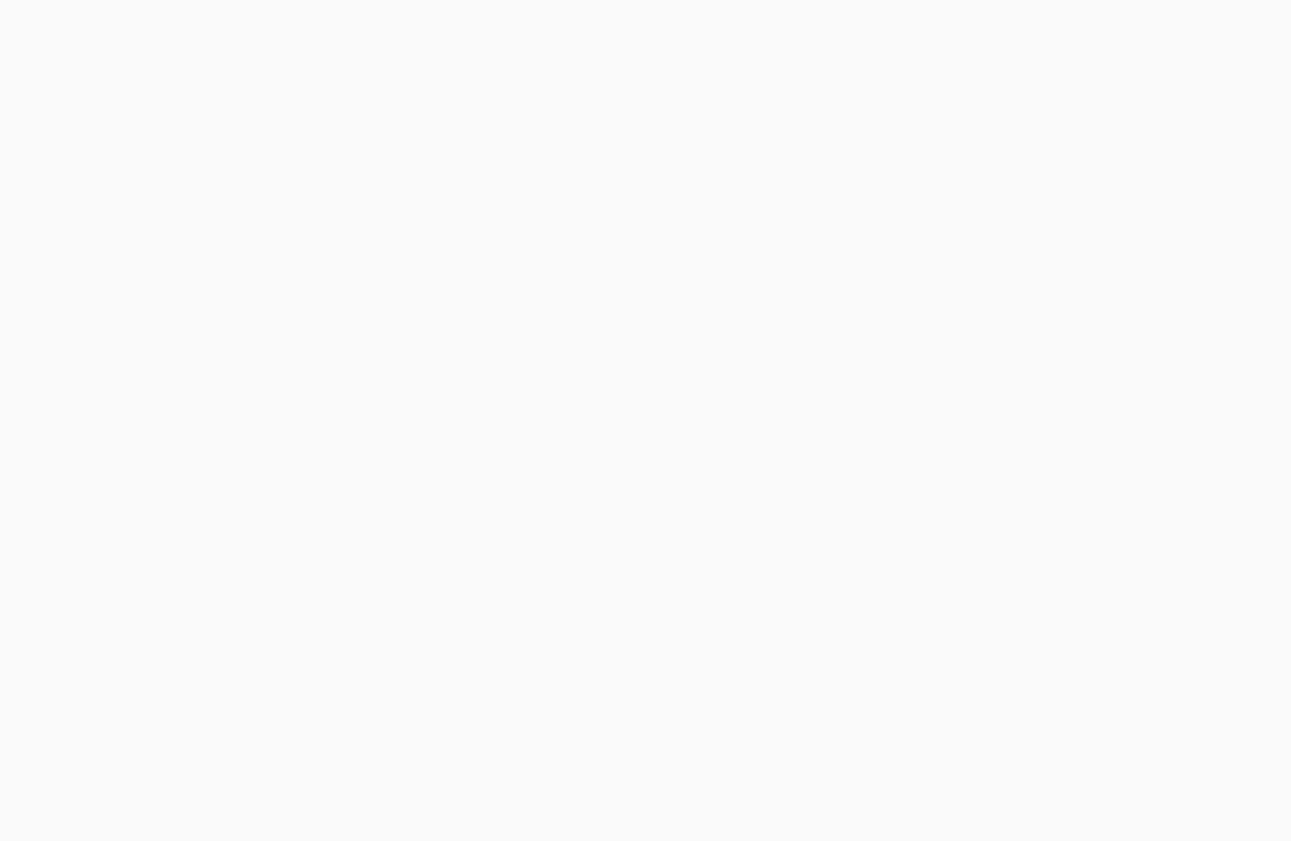 scroll, scrollTop: 0, scrollLeft: 0, axis: both 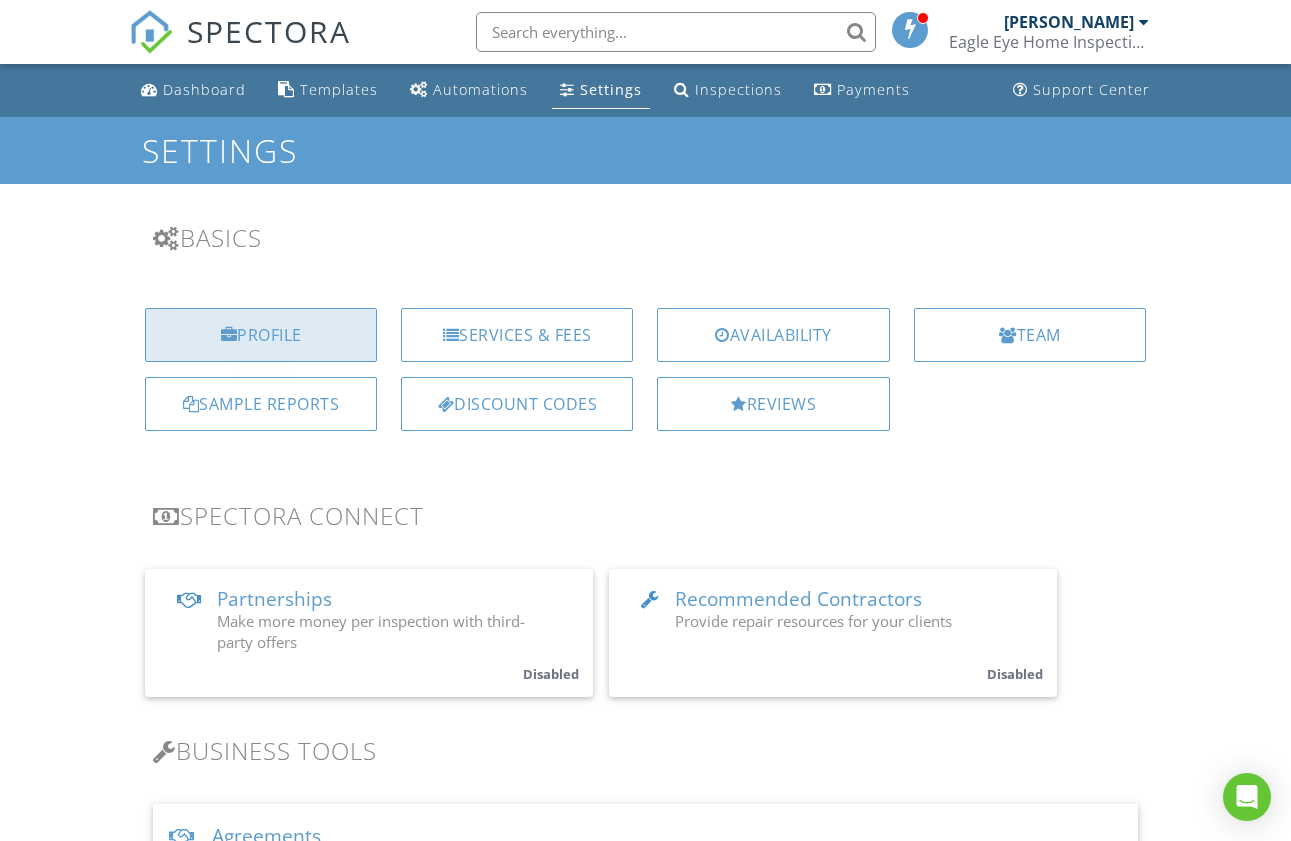 click on "Profile" at bounding box center (261, 335) 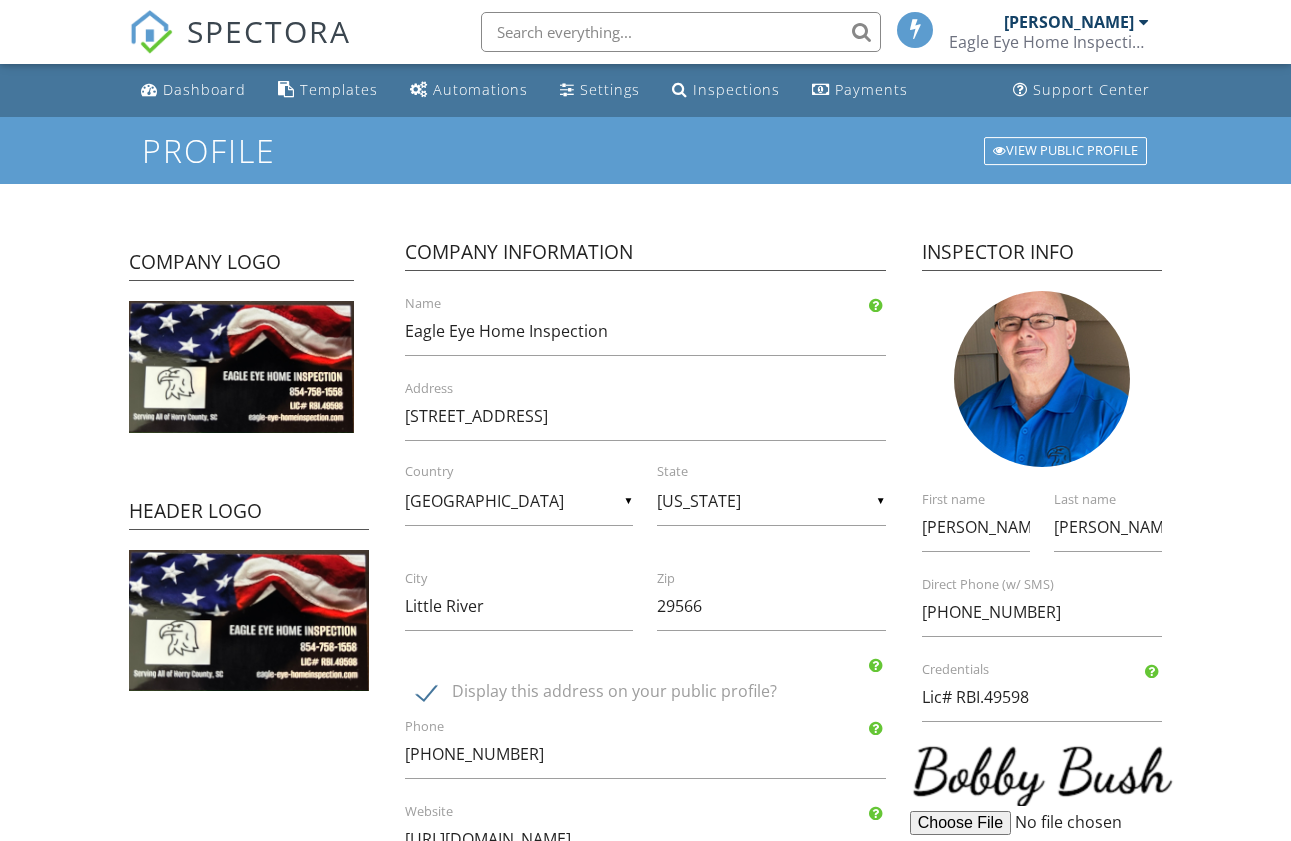 scroll, scrollTop: 0, scrollLeft: 0, axis: both 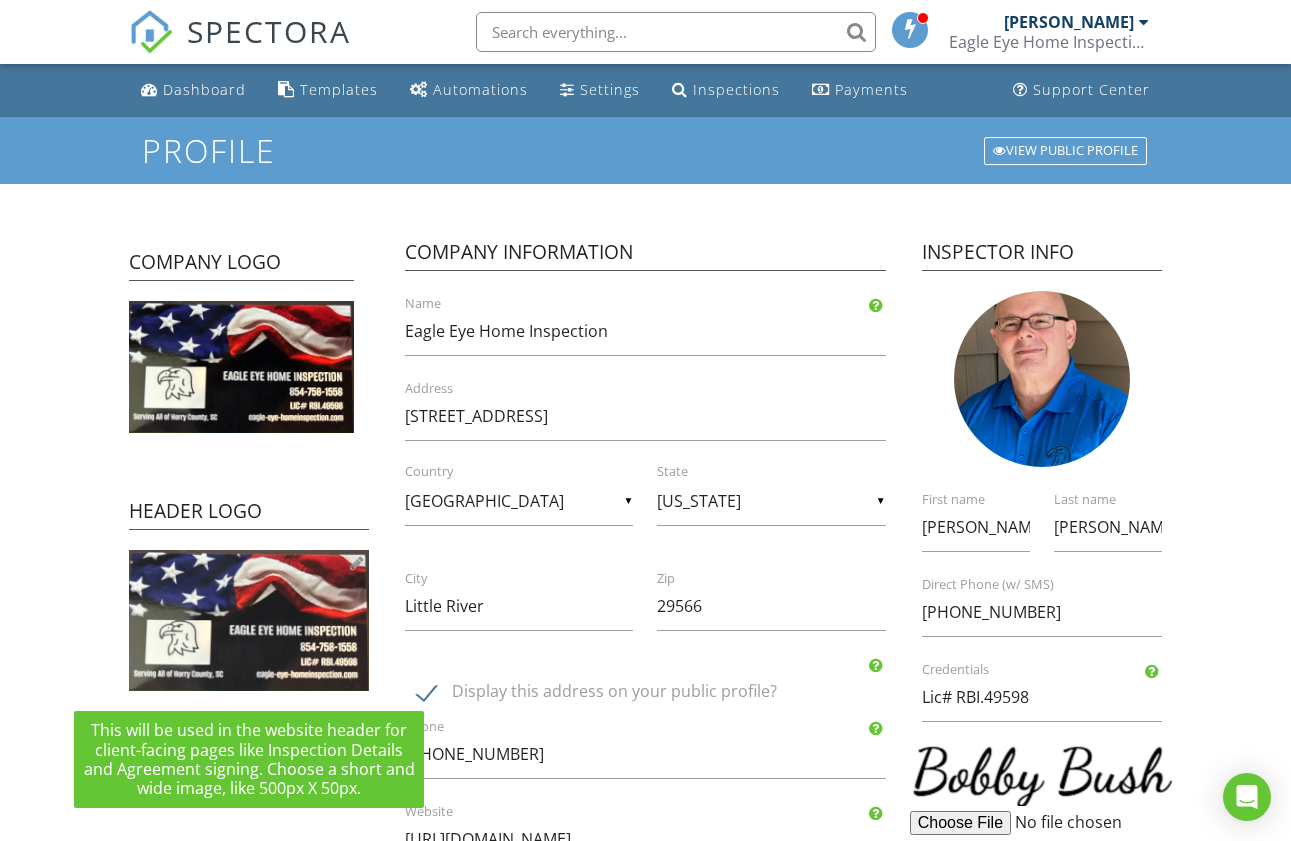 click at bounding box center (249, 620) 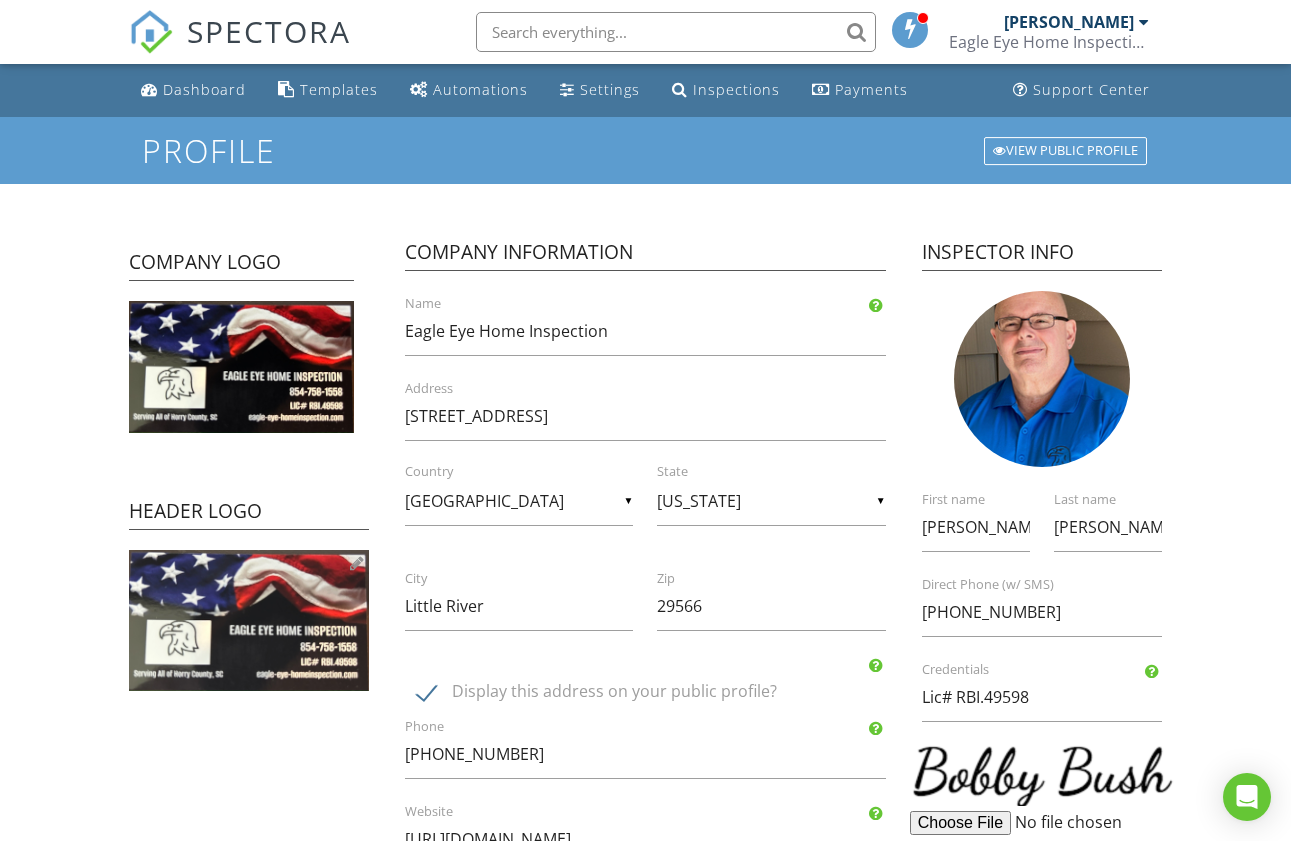 type on "C:\fakepath\1CMI-Logo-Alternate-NoShadow.png" 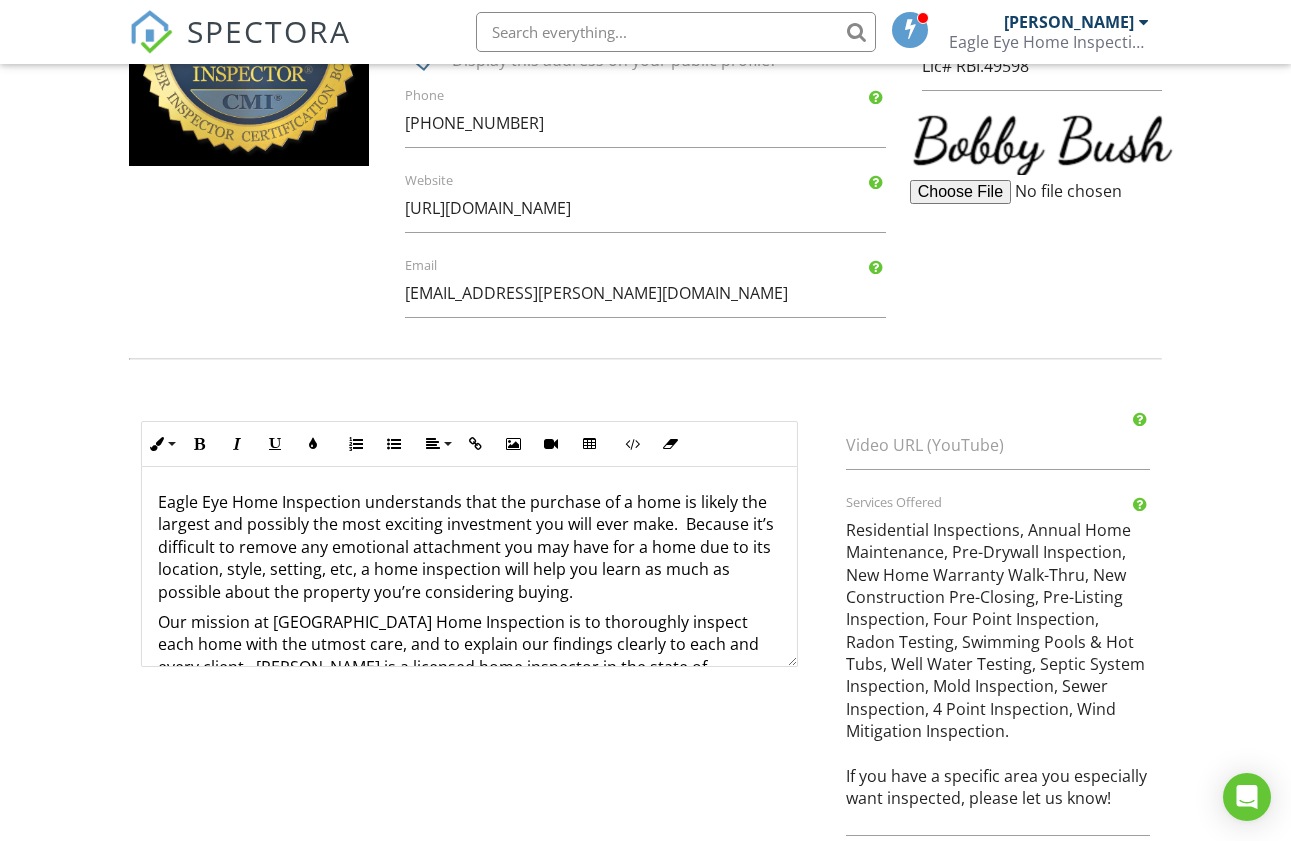 scroll, scrollTop: 635, scrollLeft: 0, axis: vertical 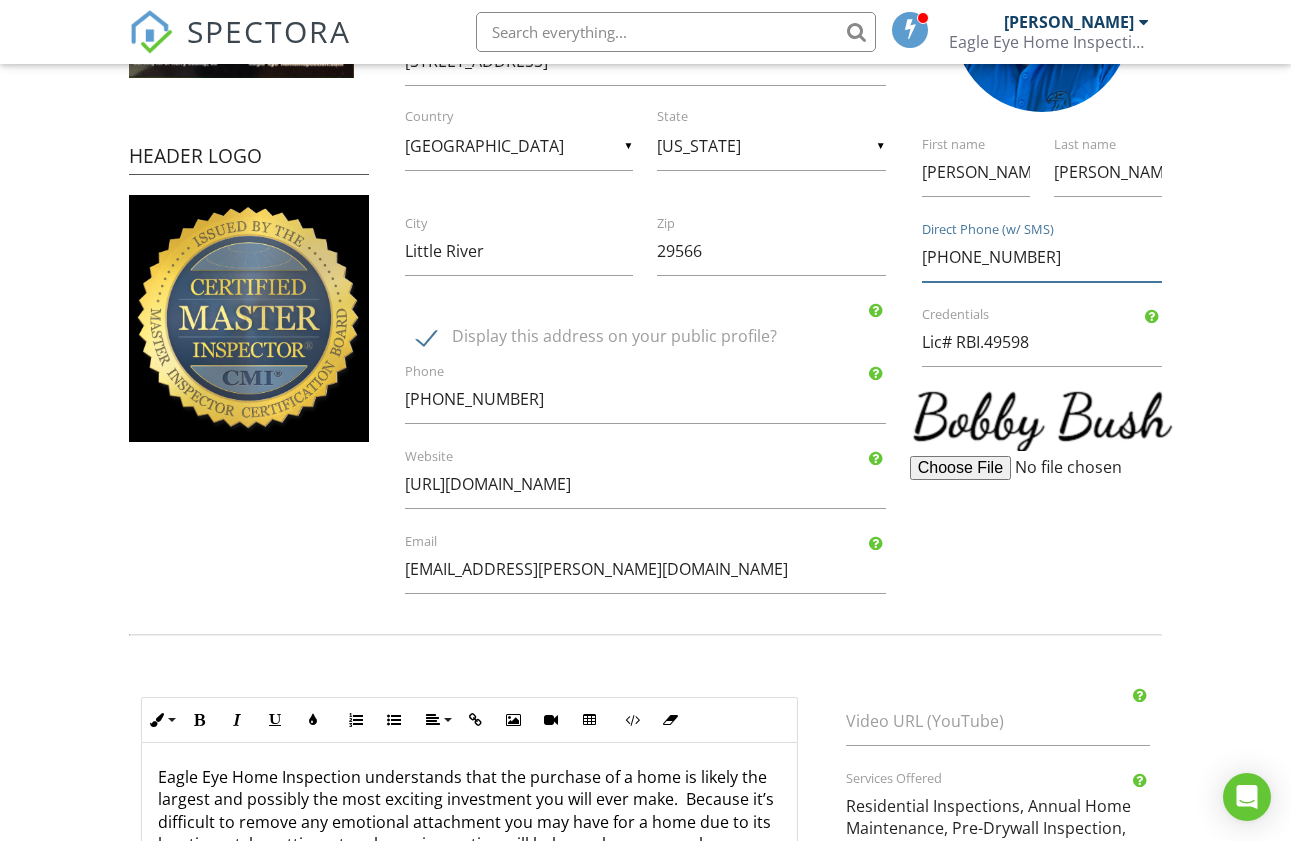 click on "301-928-4311" at bounding box center [1042, 257] 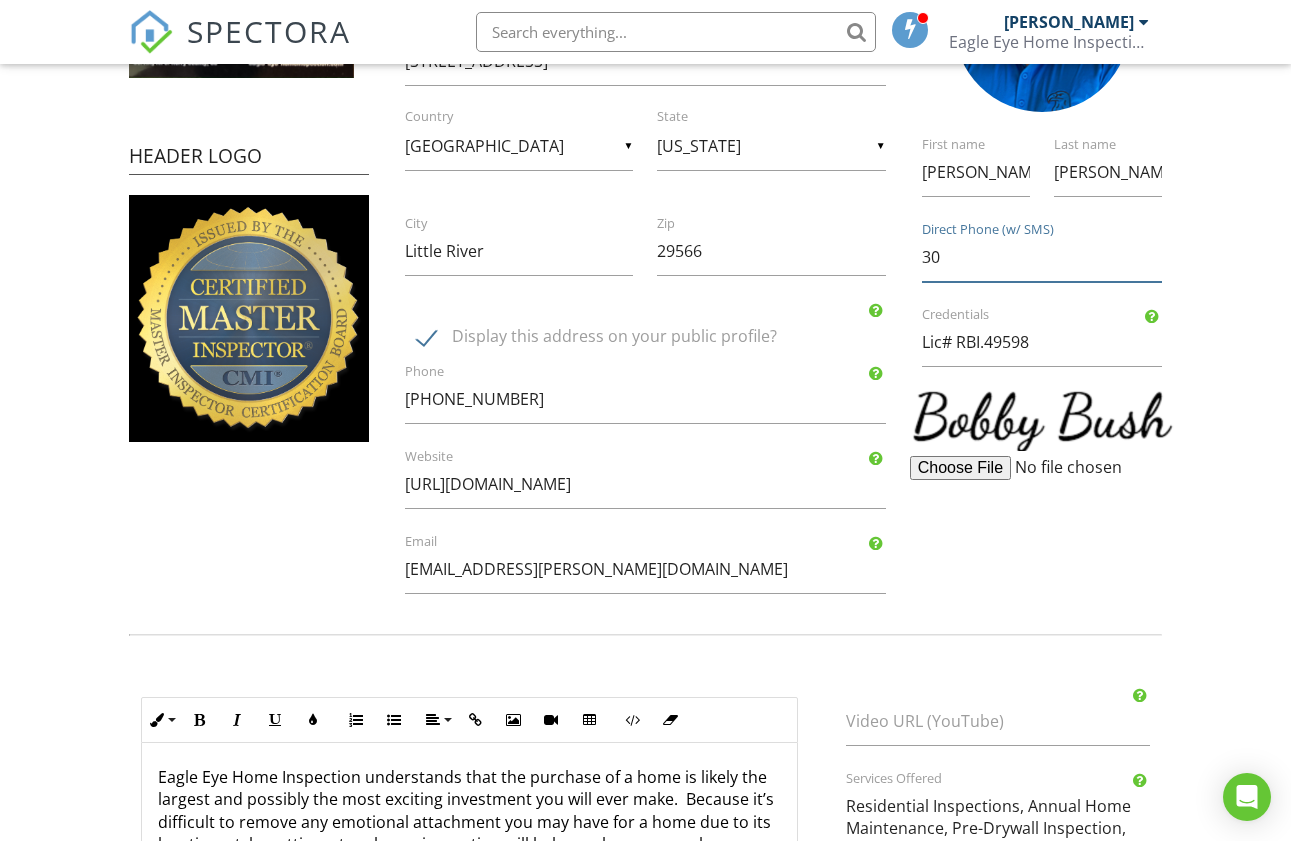 type on "3" 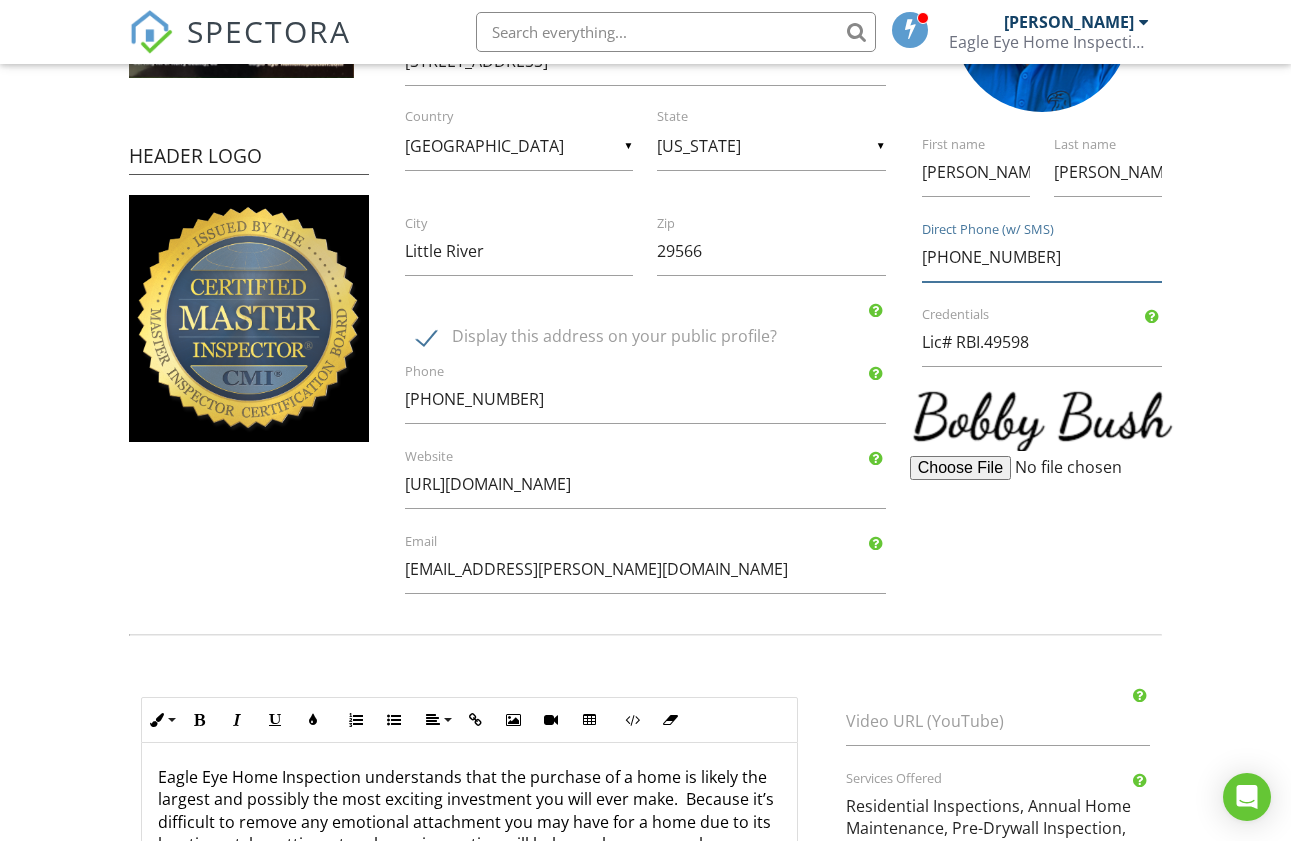 type on "[PHONE_NUMBER]" 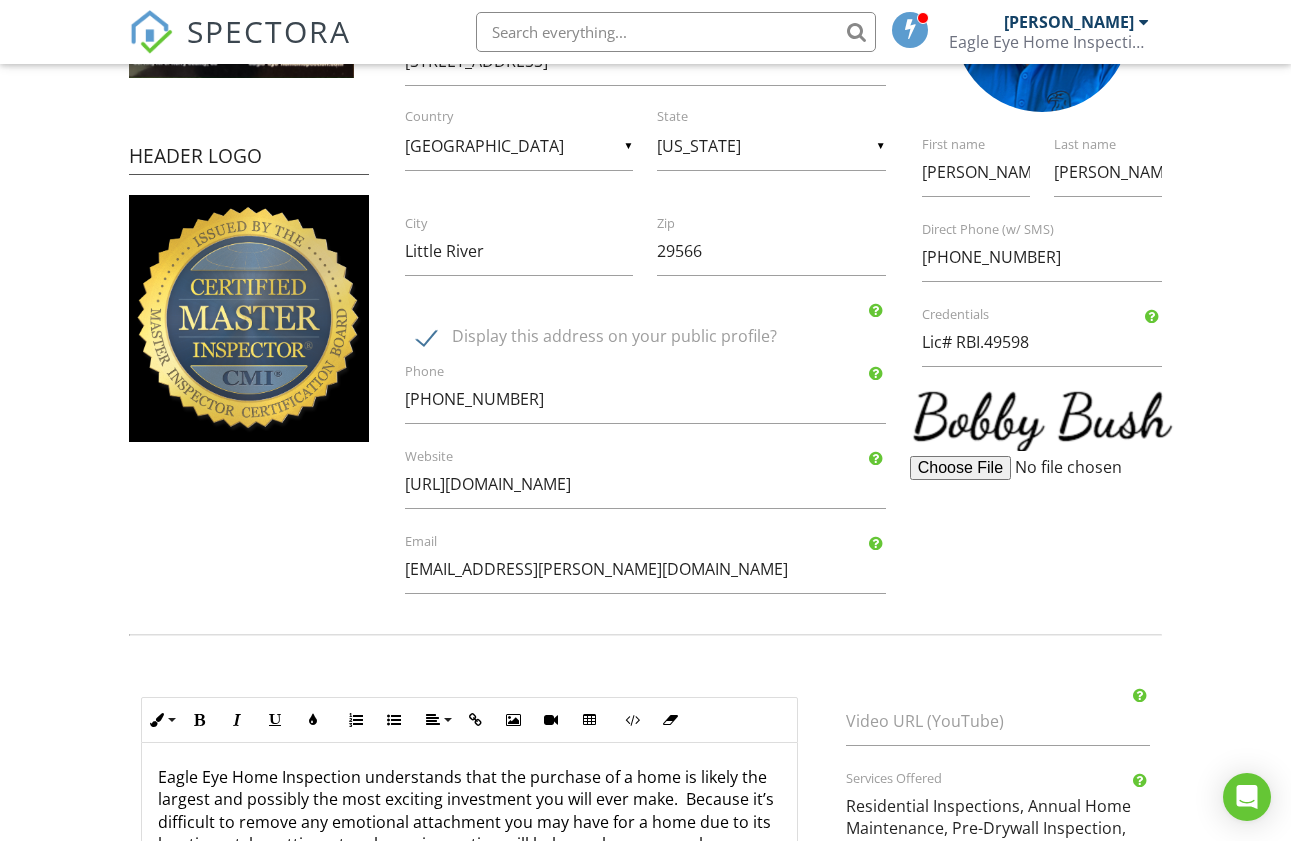 click on "Profile
View Public Profile
Company Logo
Header Logo
Company Information
Eagle Eye Home Inspection
Name
328 Cypress Way
Address
▼ United States - Select a Country - United States Canada Australia United Kingdom New Zealand Afghanistan Albania Algeria American Samoa Andorra Angola Anguilla Antarctica Antigua and Barbuda Argentina Armenia Aruba Austria Azerbaijan Bahamas Bahrain Bangladesh Barbados Belarus Belgium Belize Benin Bermuda Bhutan Bolivia Bonaire Bosnia and Herzegovina Botswana Bouvet Island Brazil British Indian Ocean Territory British Virgin Islands Brunei Bulgaria Burkina Faso Burundi Cabo Verde Cambodia Cameroon Cayman Islands Central African Republic Chad Chile China Christmas Island Cocos [Keeling] Islands Colombia Comoros Congo Republic Cook Islands Costa Rica Croatia Cuba Curaçao Cyprus Czechia DR Congo Denmark Djibouti Dominica Dominican Republic East Timor Ecuador Egypt El Salvador Eritrea" at bounding box center [645, 558] 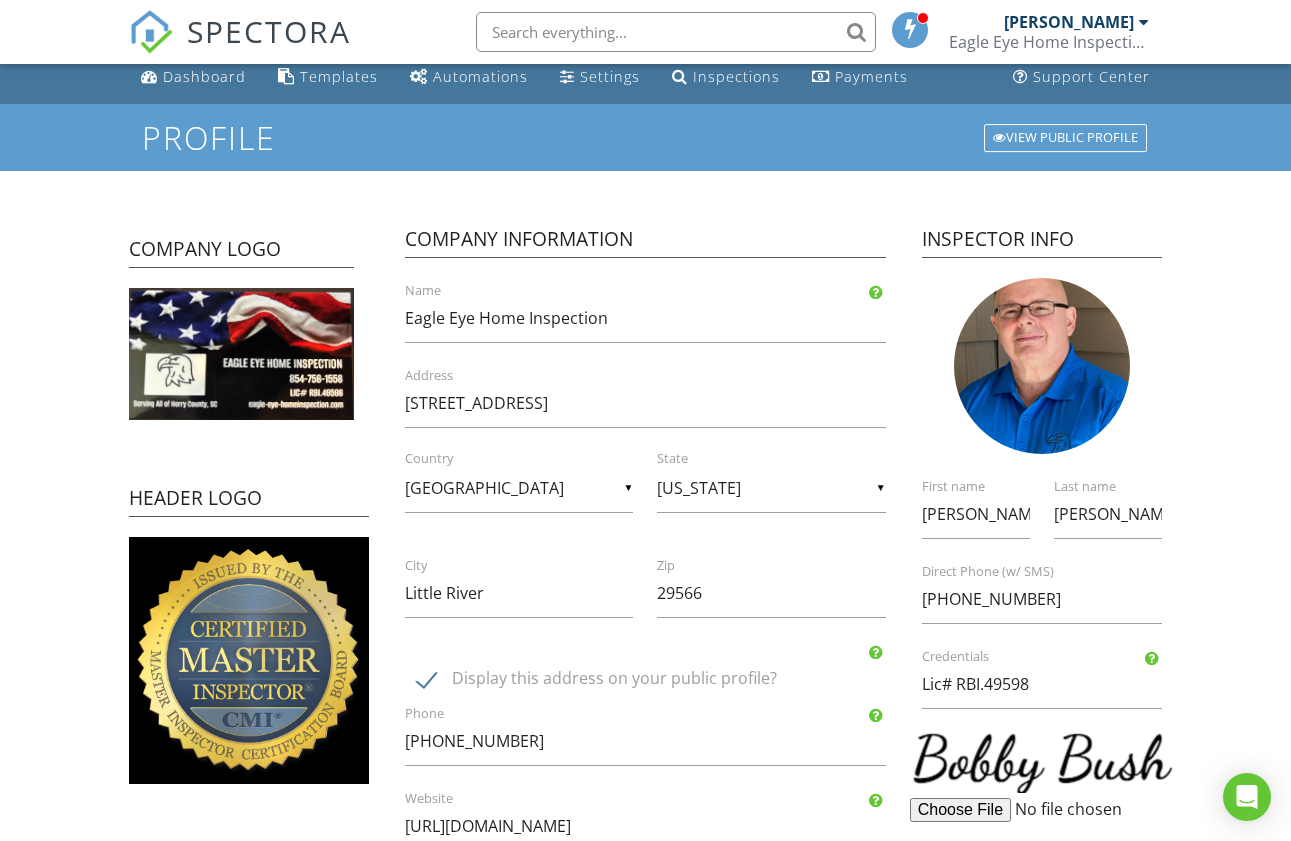 scroll, scrollTop: 0, scrollLeft: 0, axis: both 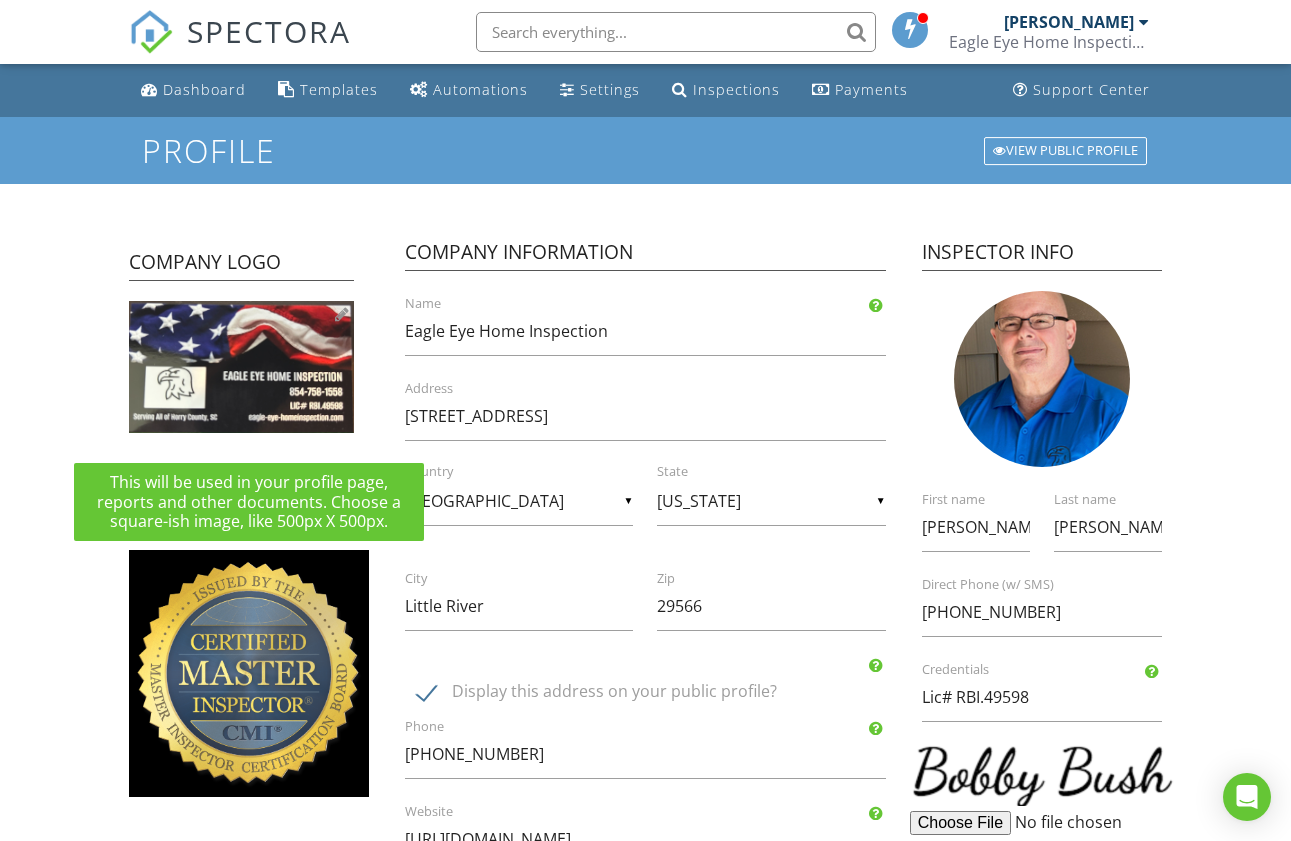 click at bounding box center (241, 367) 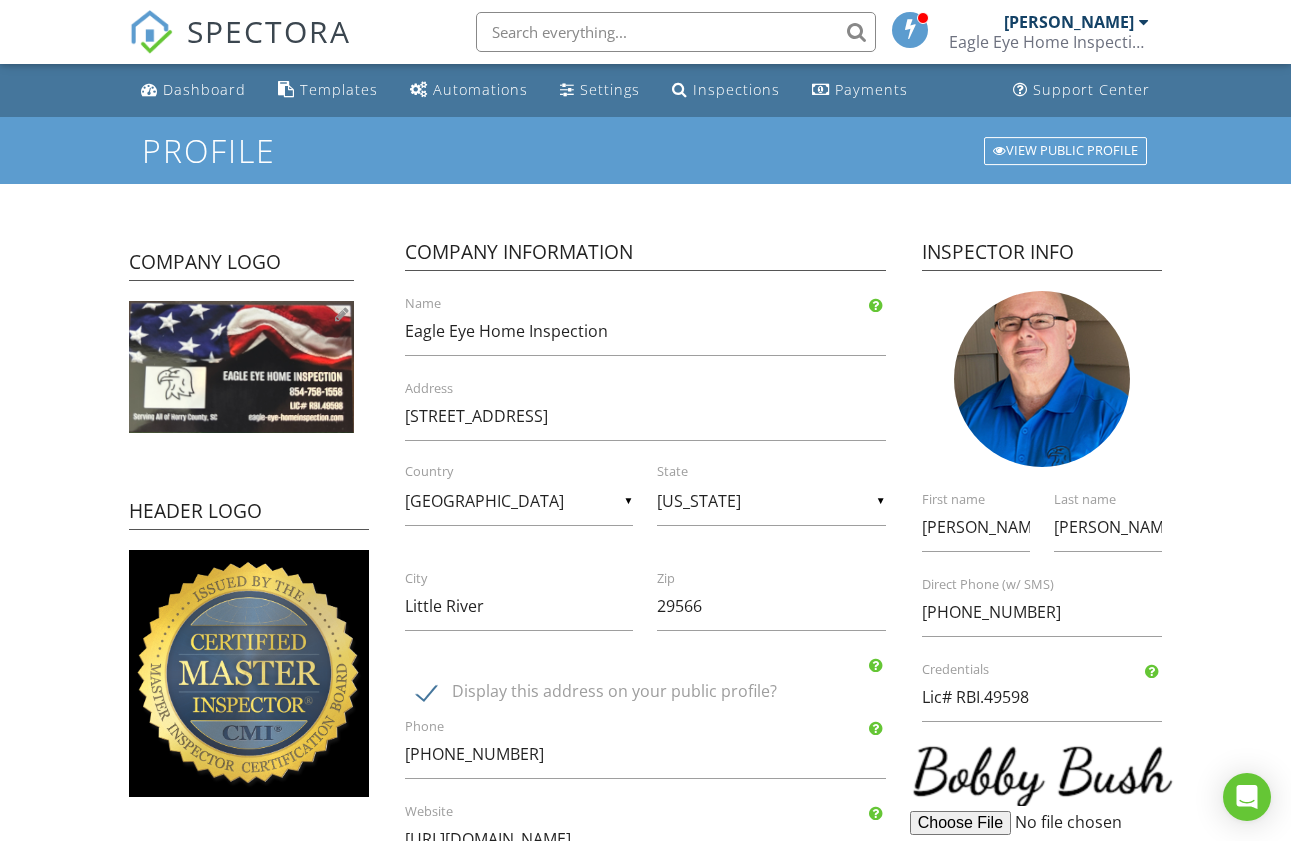 type on "C:\fakepath\EEHI.jpeg" 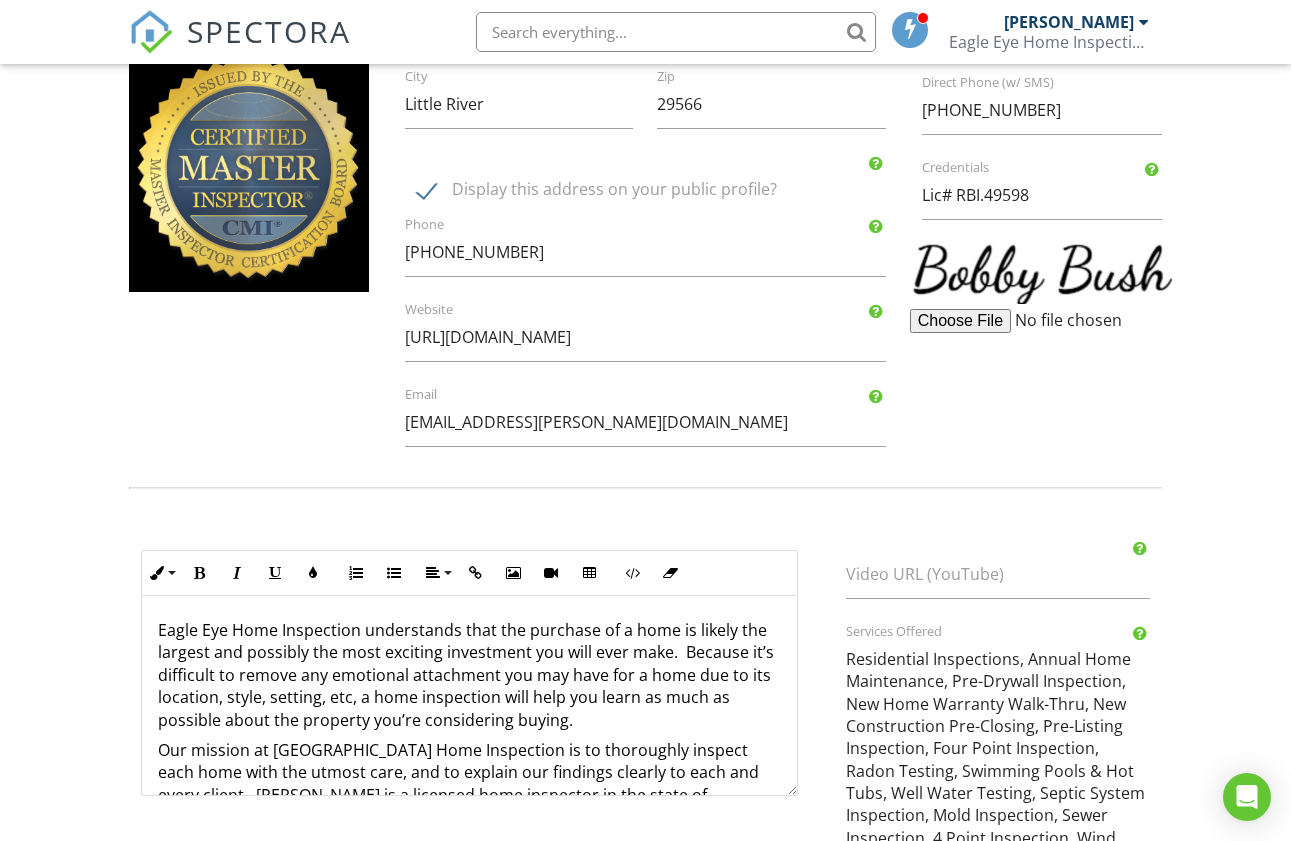 scroll, scrollTop: 527, scrollLeft: 0, axis: vertical 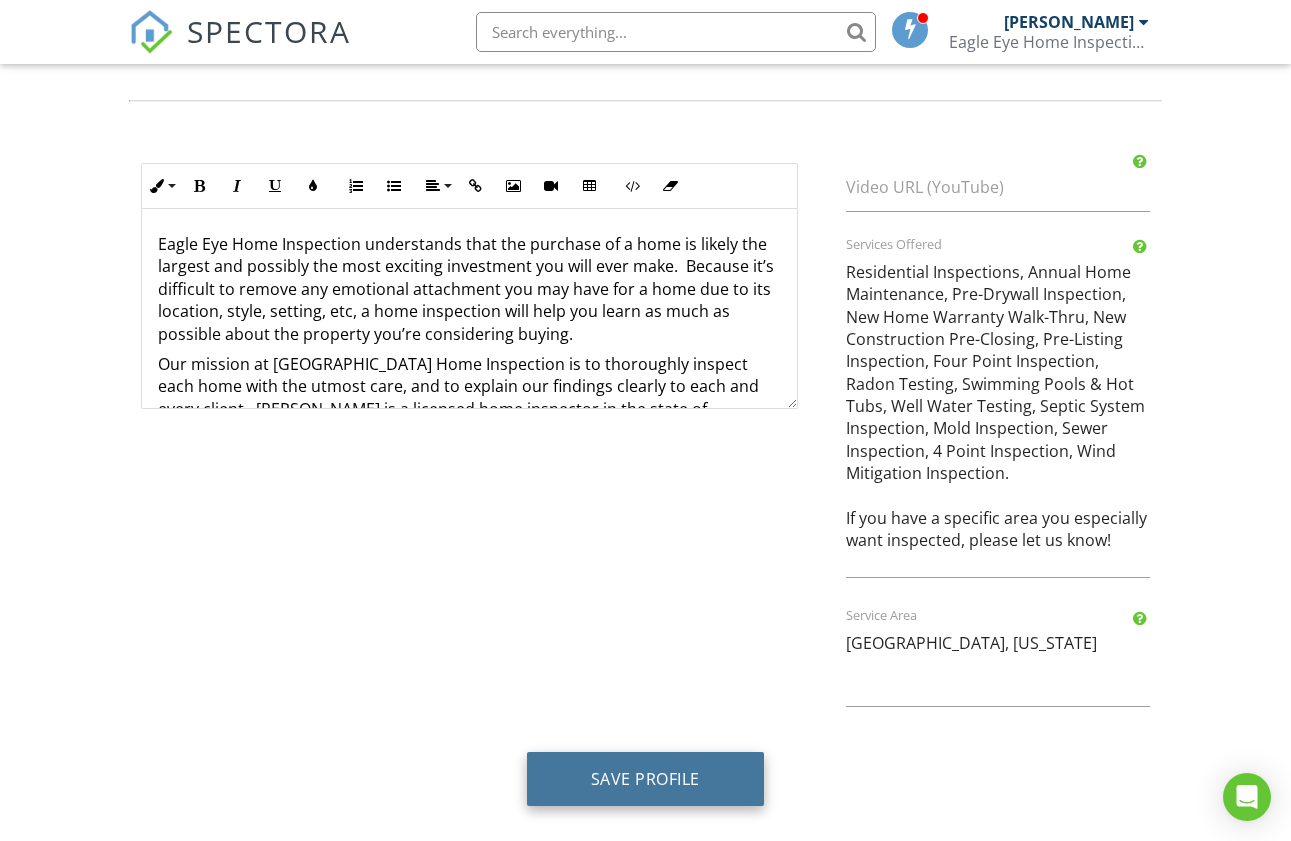 click on "Save Profile" at bounding box center (645, 779) 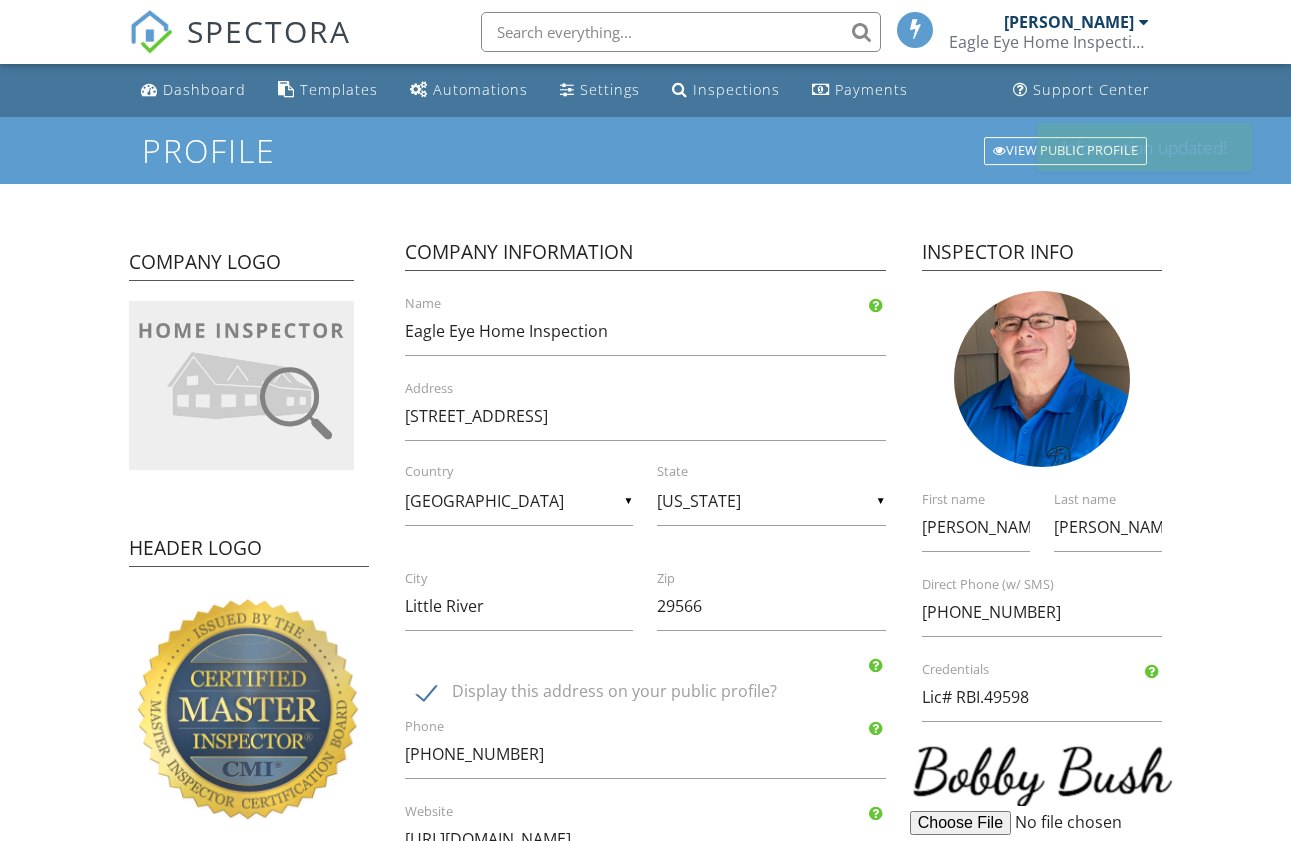 scroll, scrollTop: 0, scrollLeft: 0, axis: both 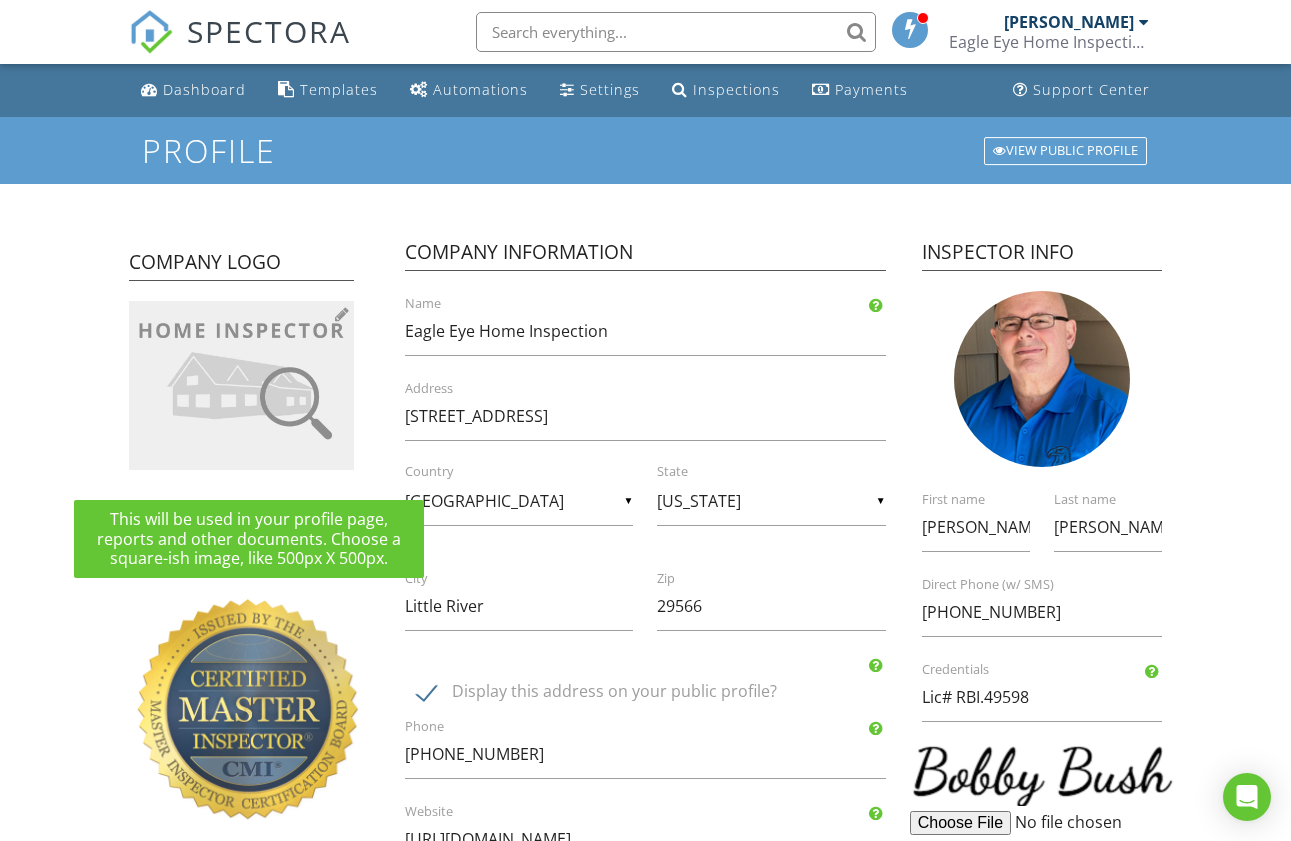 click at bounding box center (241, 385) 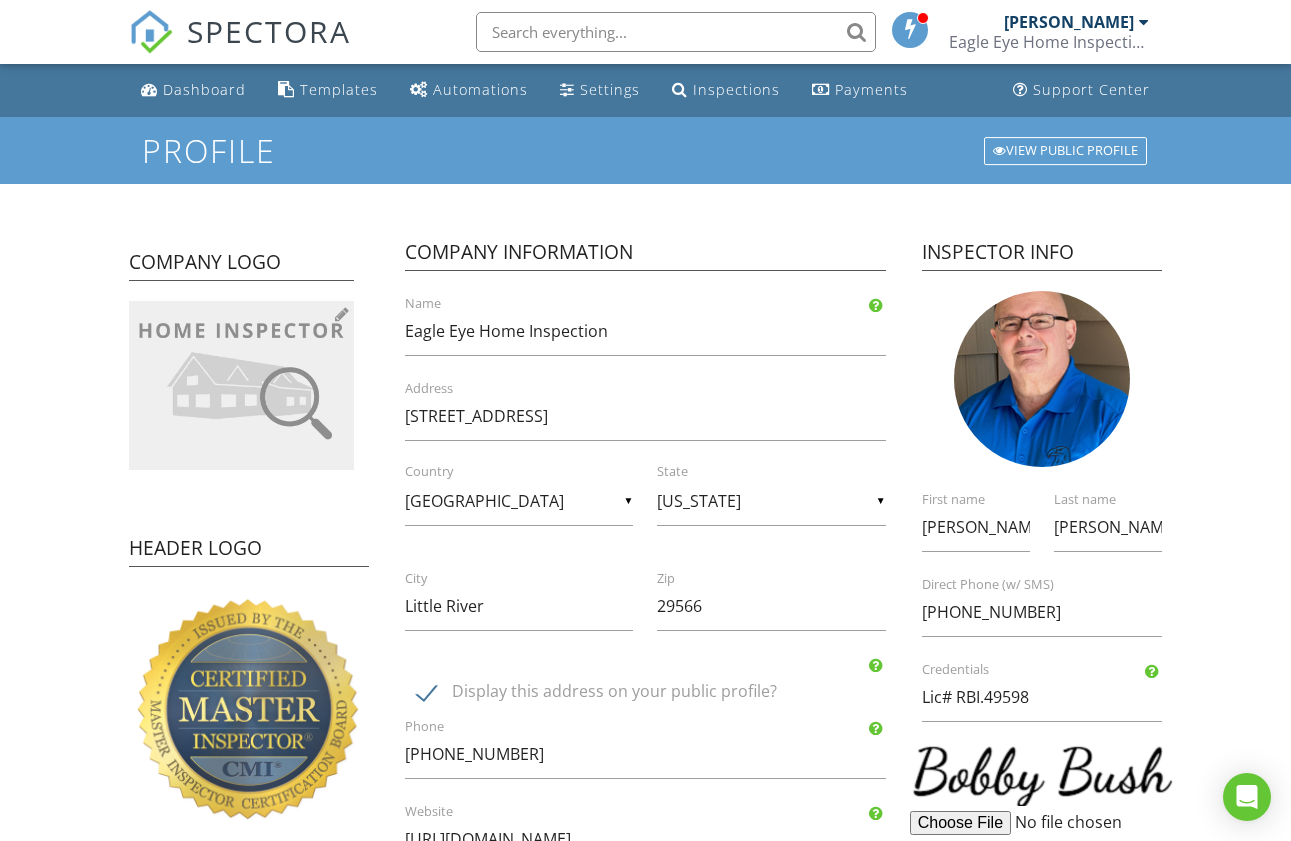 type on "C:\fakepath\EEHI.jpeg" 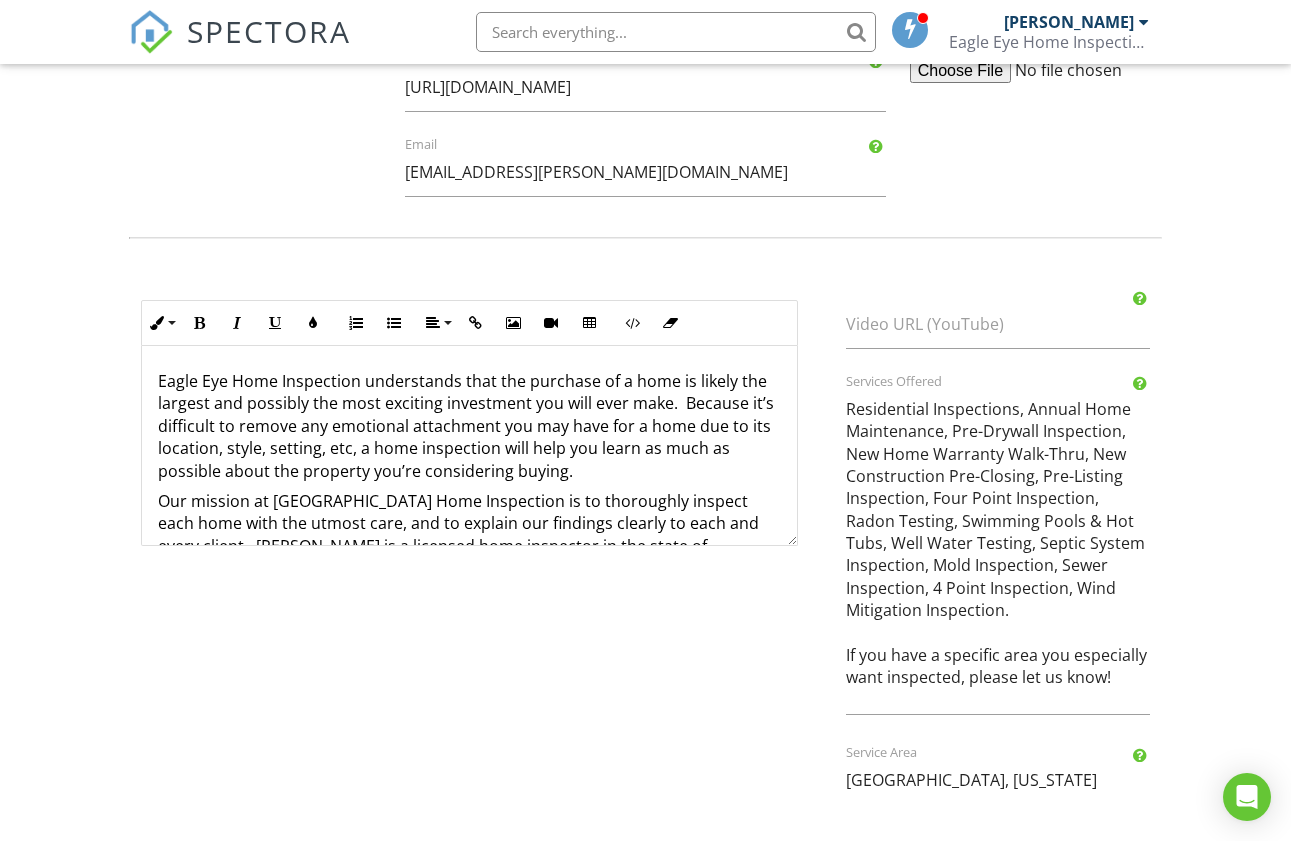 scroll, scrollTop: 889, scrollLeft: 0, axis: vertical 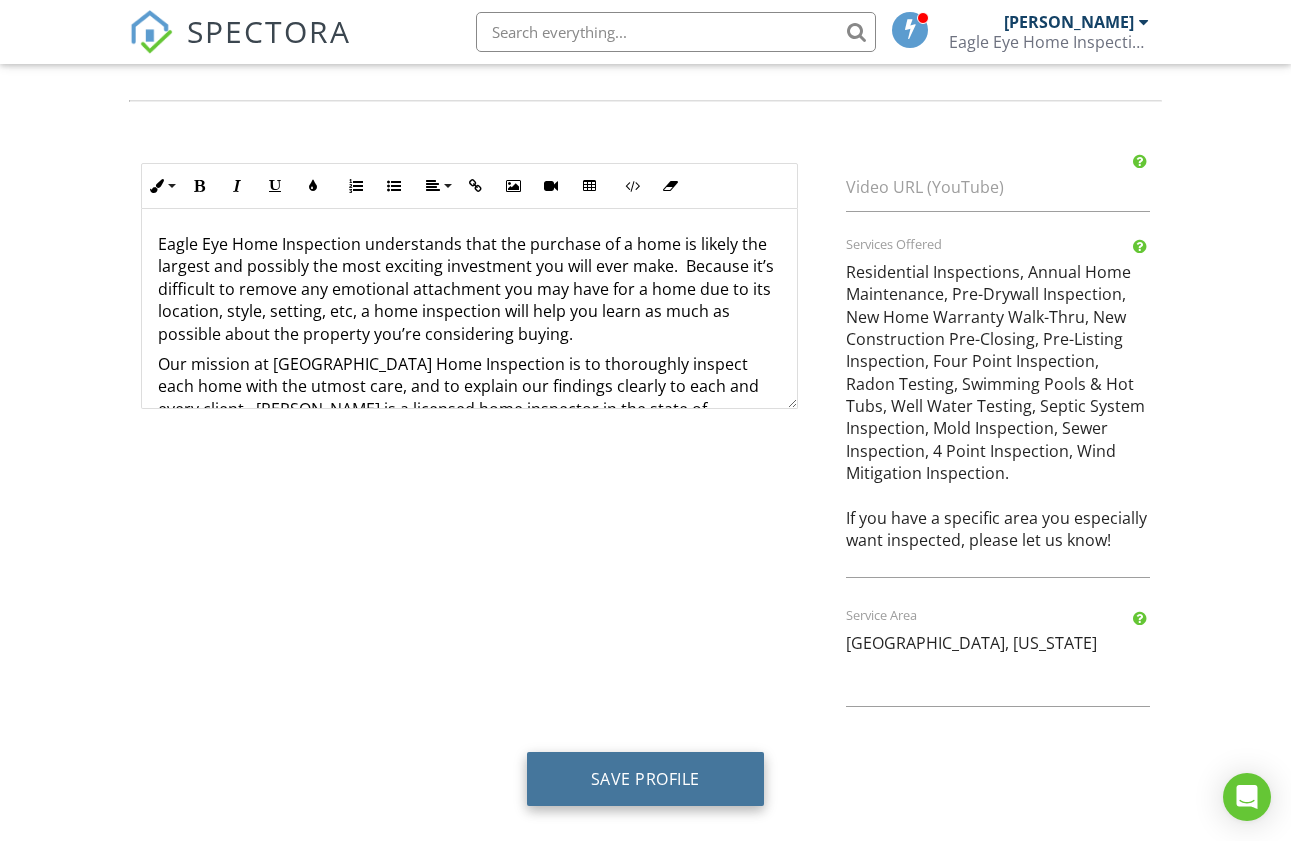 click on "Save Profile" at bounding box center (645, 779) 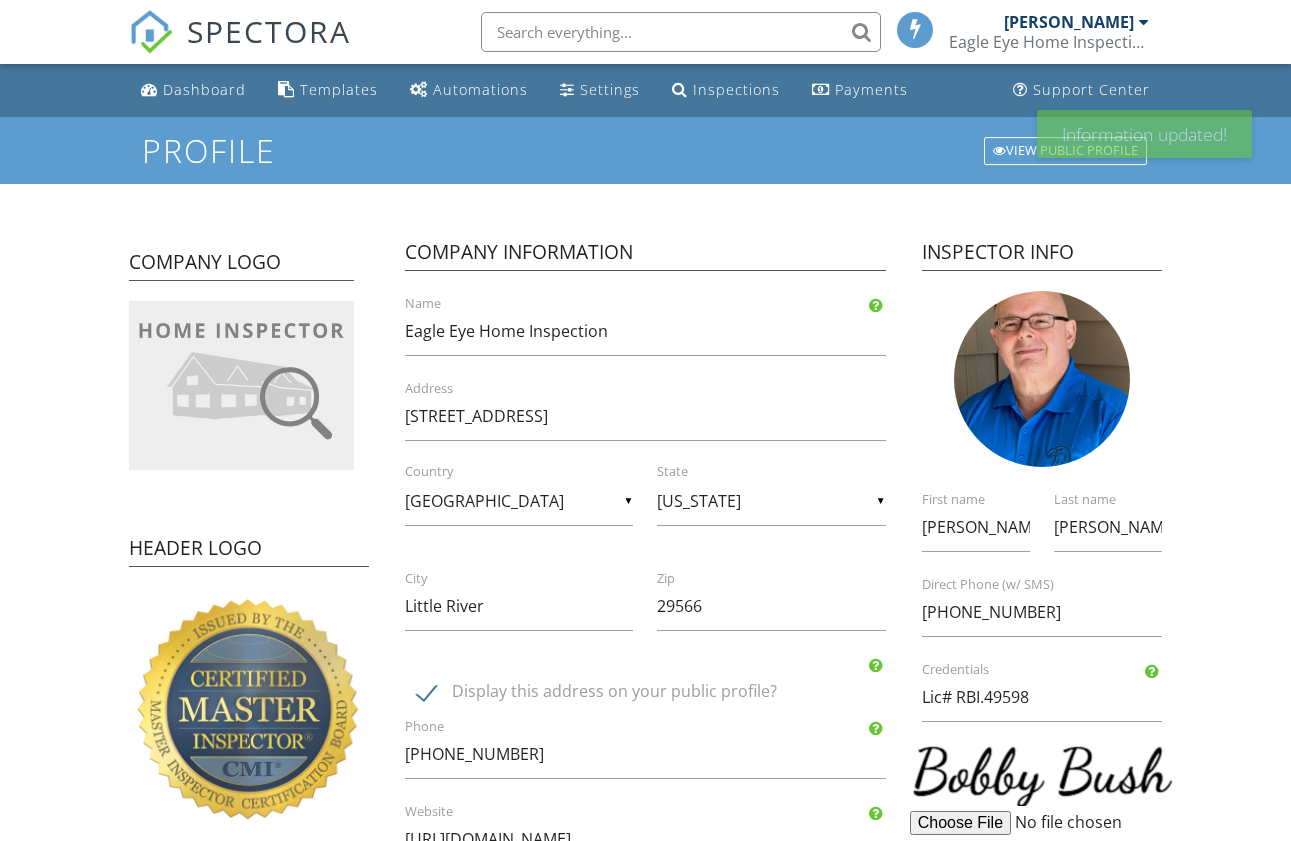 scroll, scrollTop: 0, scrollLeft: 0, axis: both 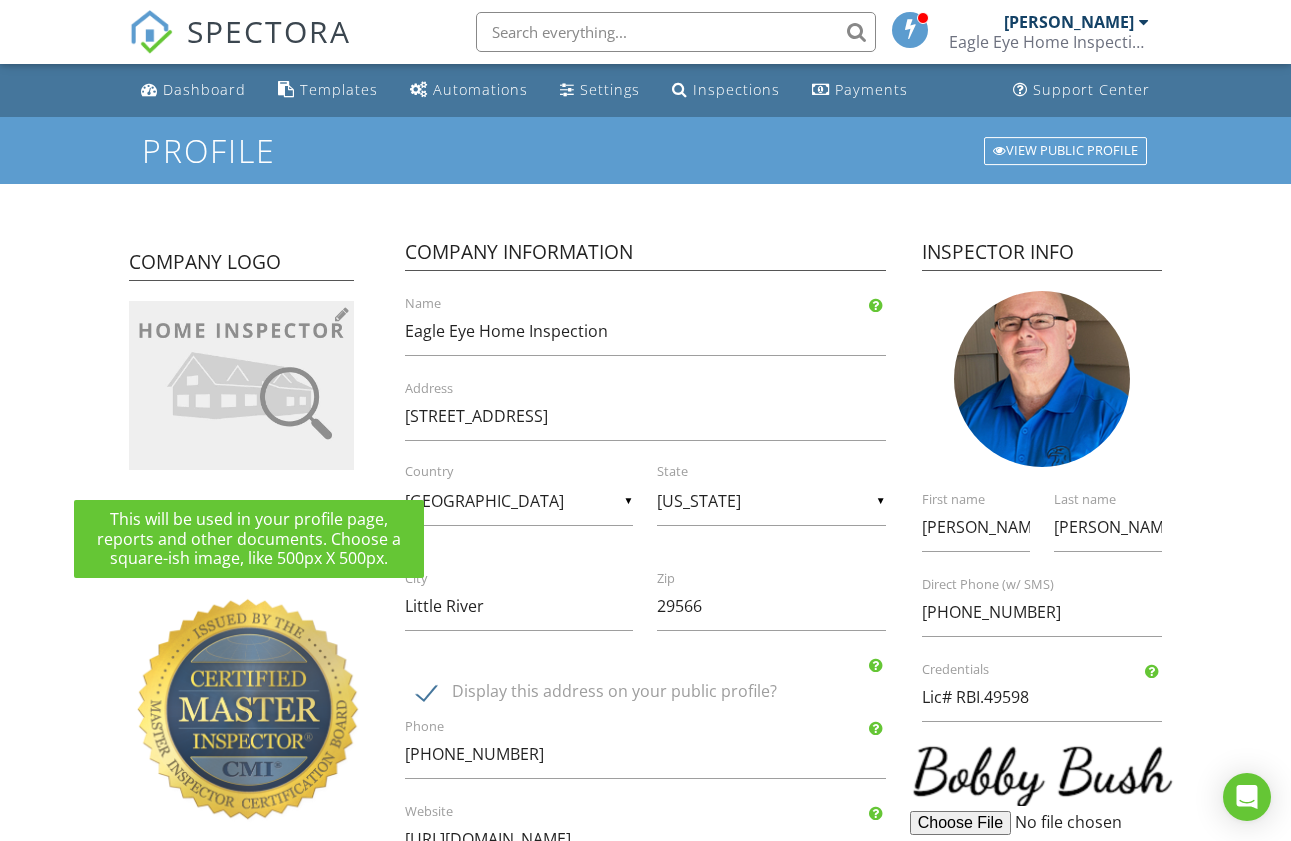 click at bounding box center [342, 314] 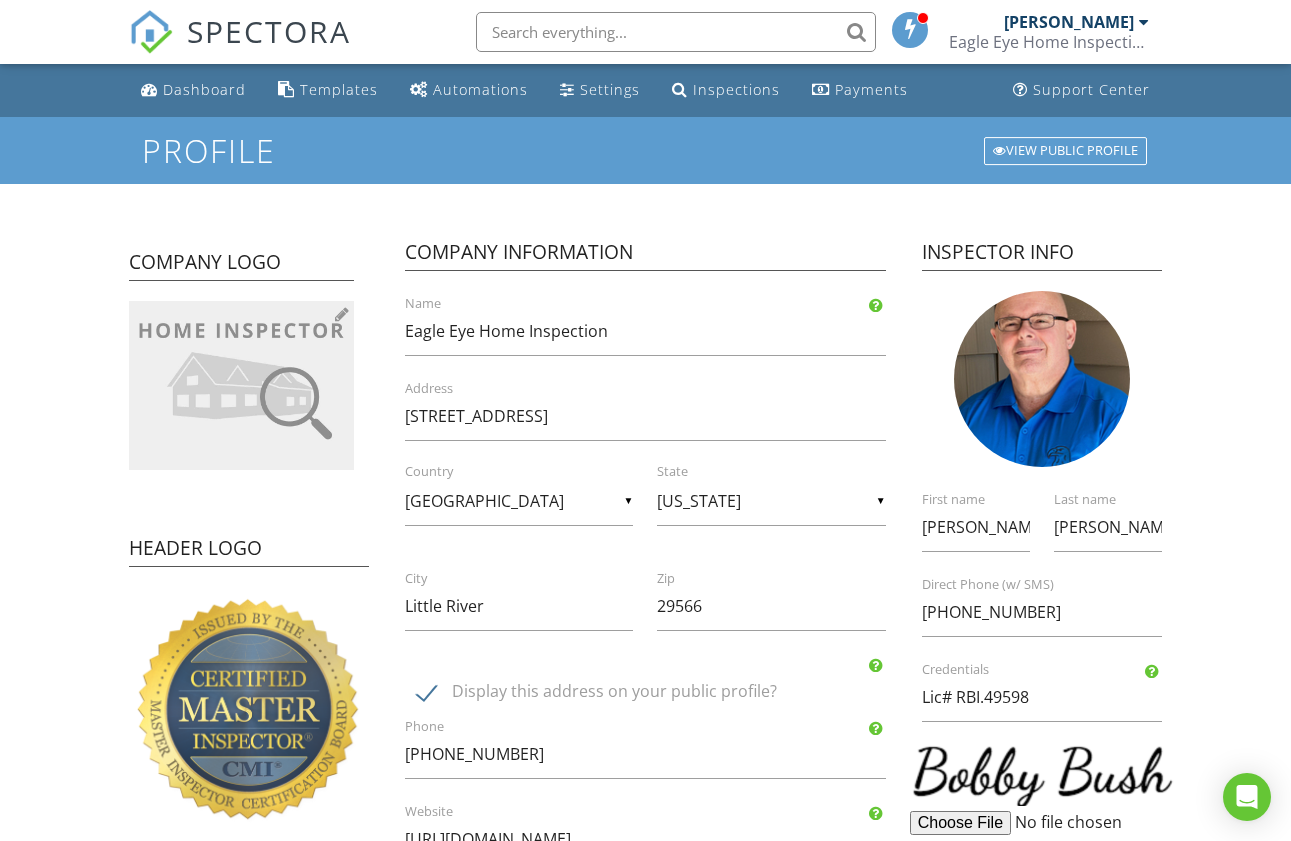 type on "C:\fakepath\EEHI.jpeg" 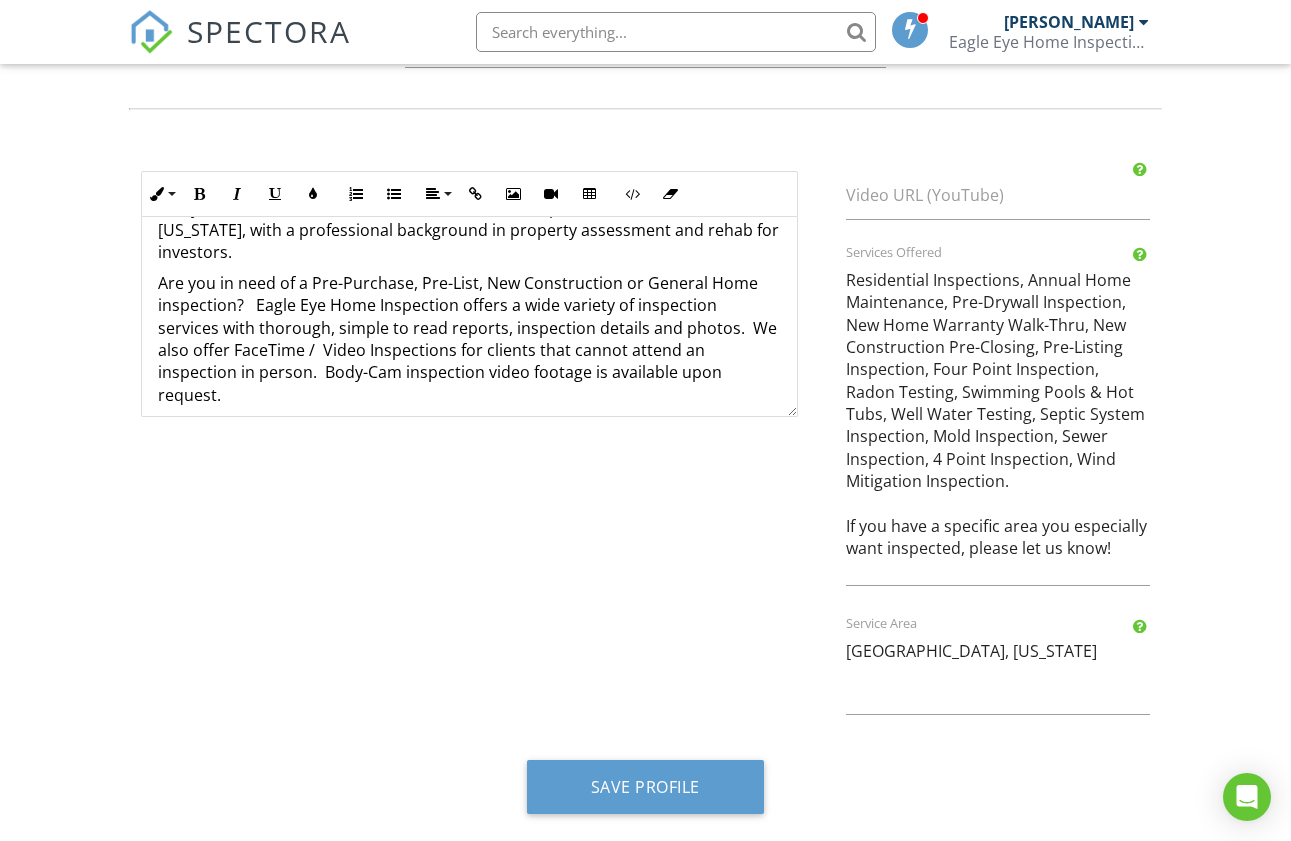 scroll, scrollTop: 889, scrollLeft: 0, axis: vertical 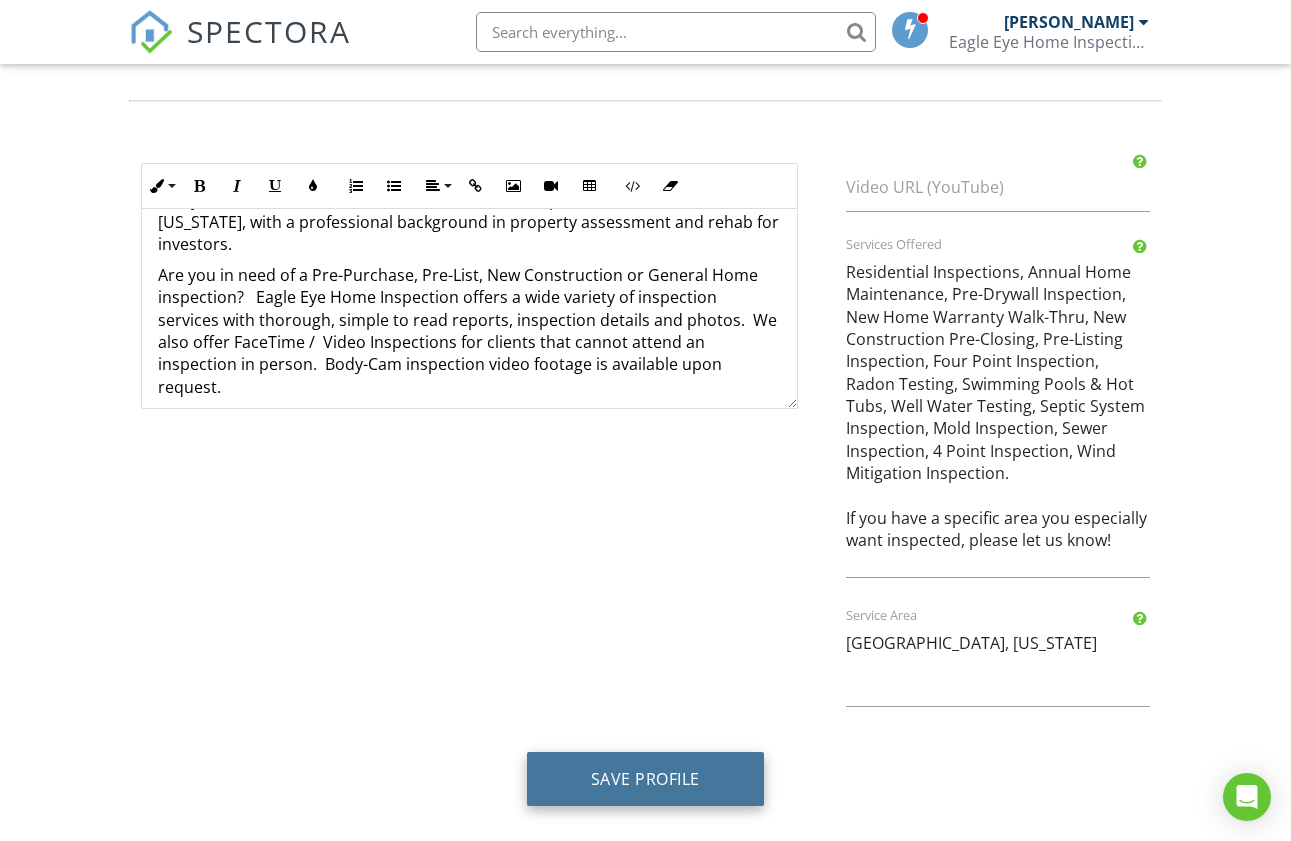 click on "Save Profile" at bounding box center [645, 779] 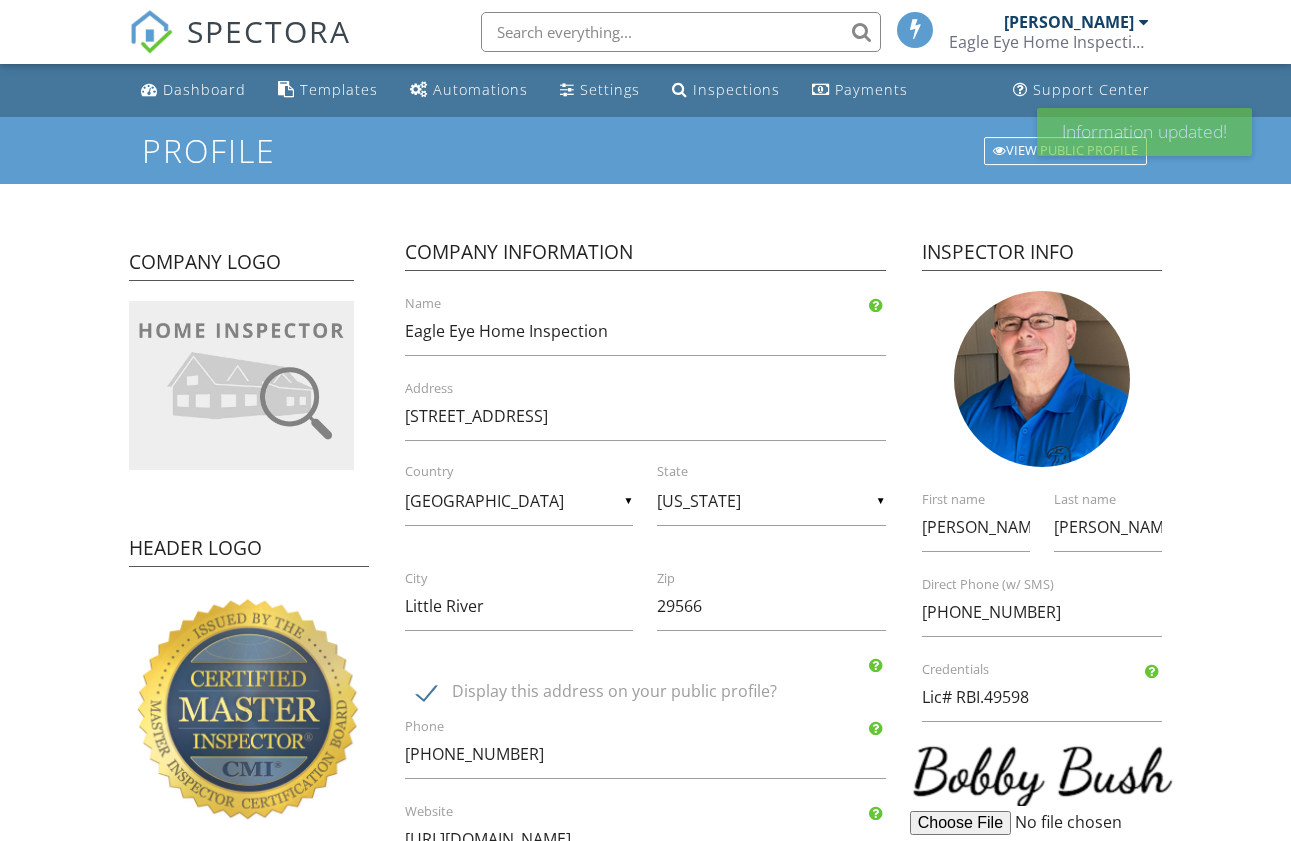 scroll, scrollTop: 0, scrollLeft: 0, axis: both 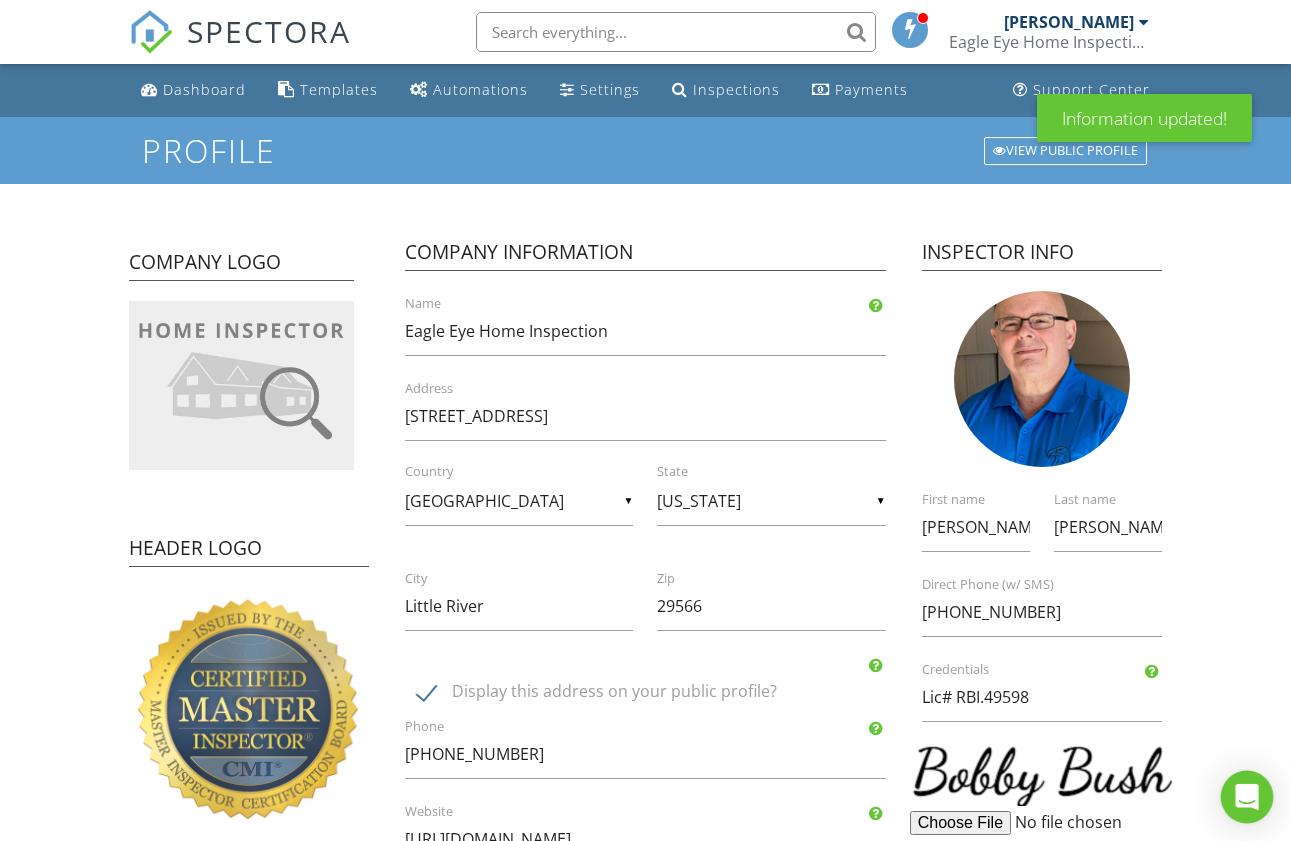 click 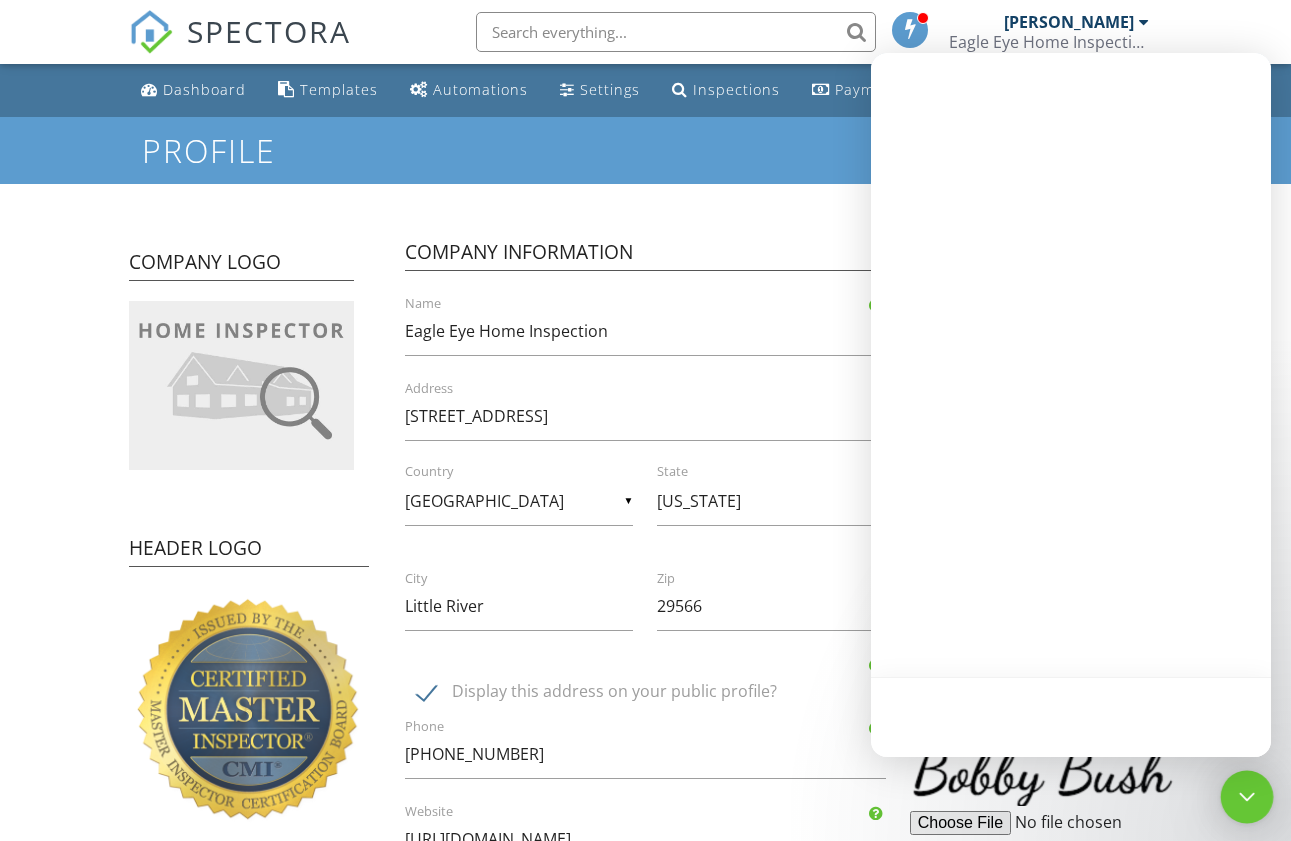 scroll, scrollTop: 0, scrollLeft: 0, axis: both 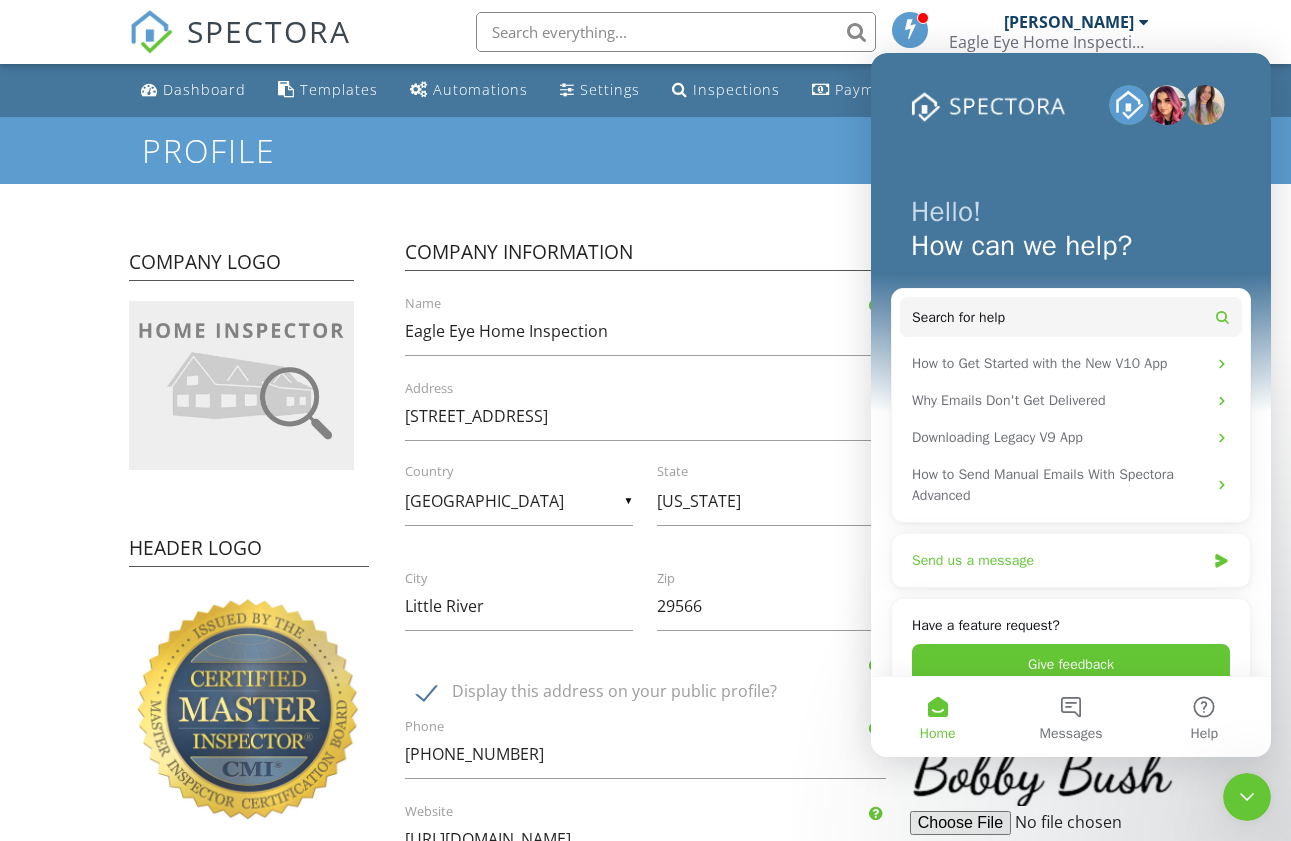 click on "Send us a message" at bounding box center [1058, 560] 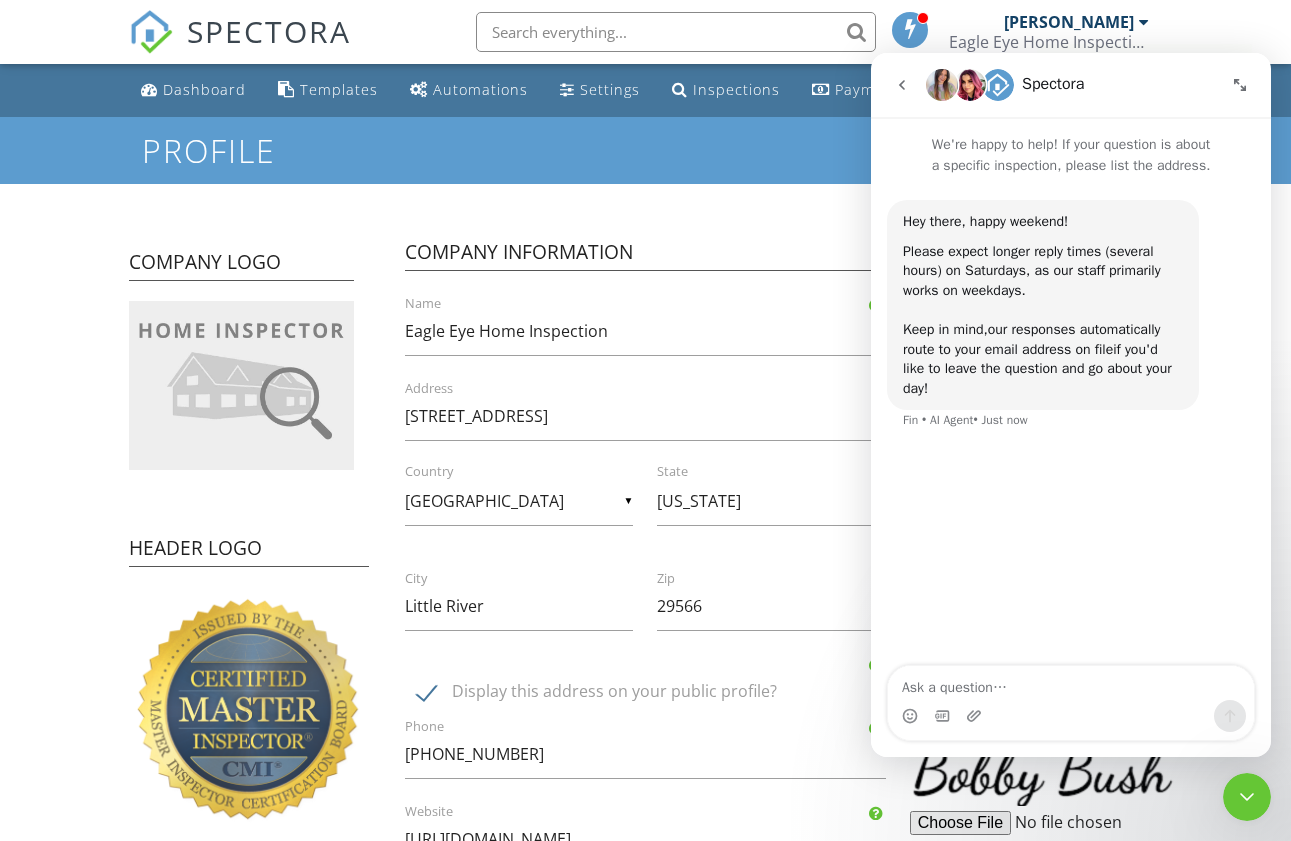click at bounding box center (1071, 683) 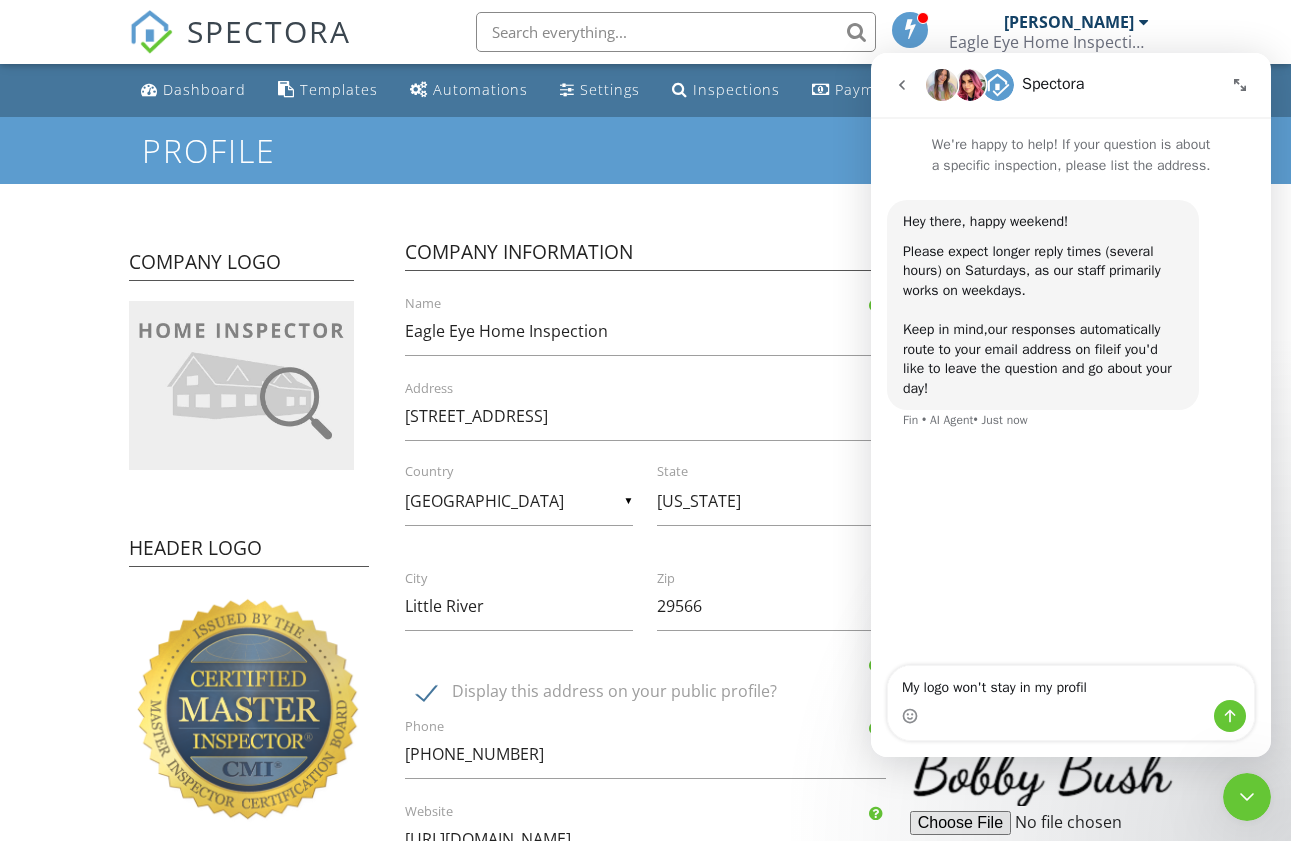 type on "My logo won't stay in my profile" 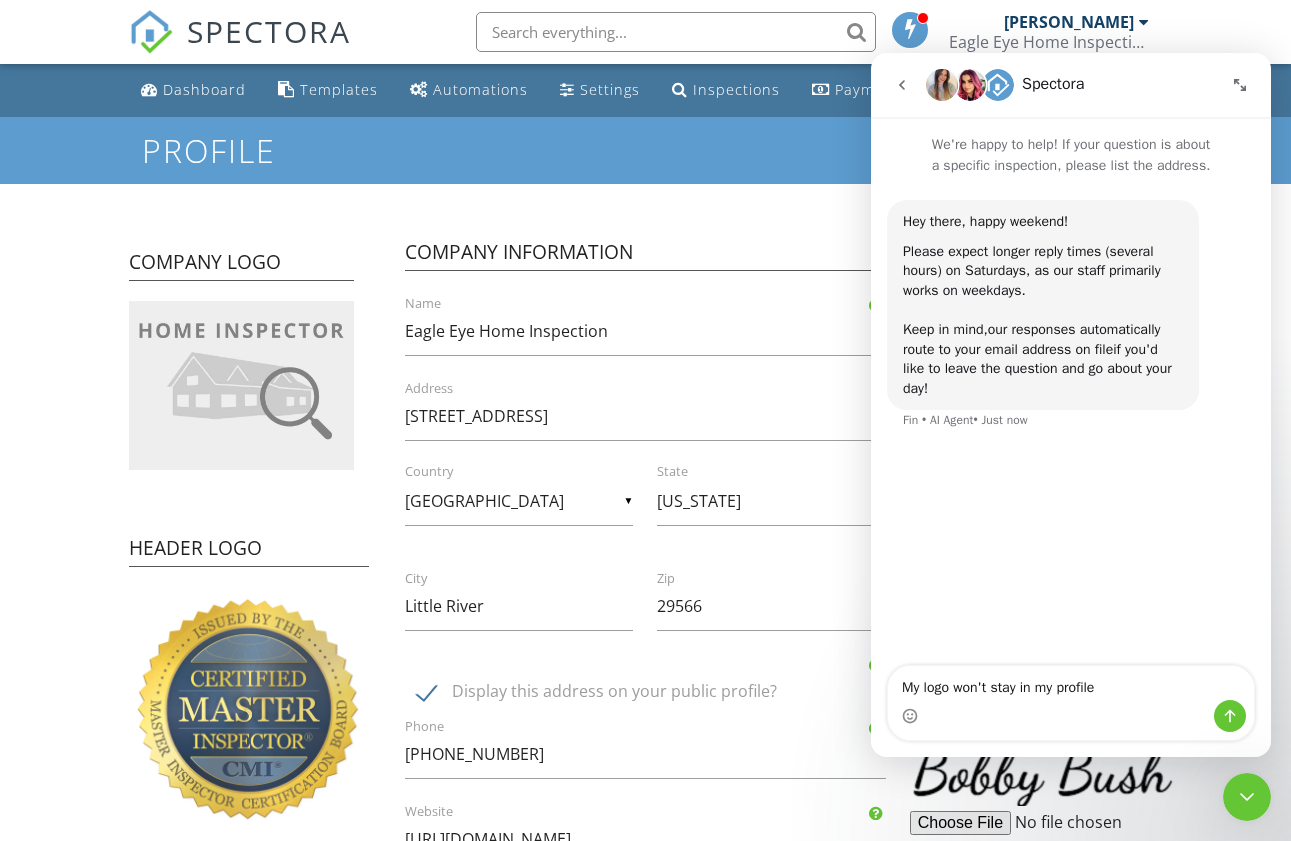 type 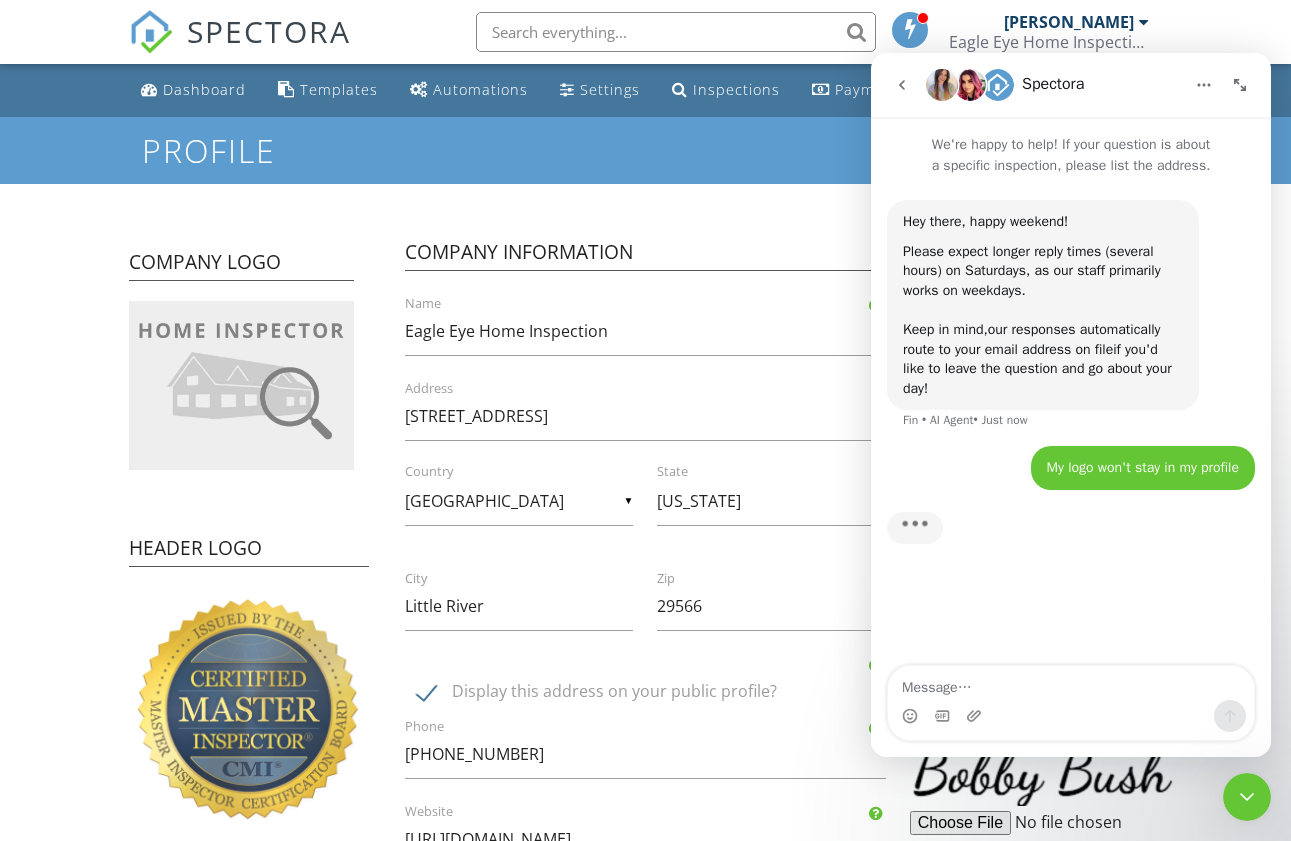 scroll, scrollTop: 3, scrollLeft: 0, axis: vertical 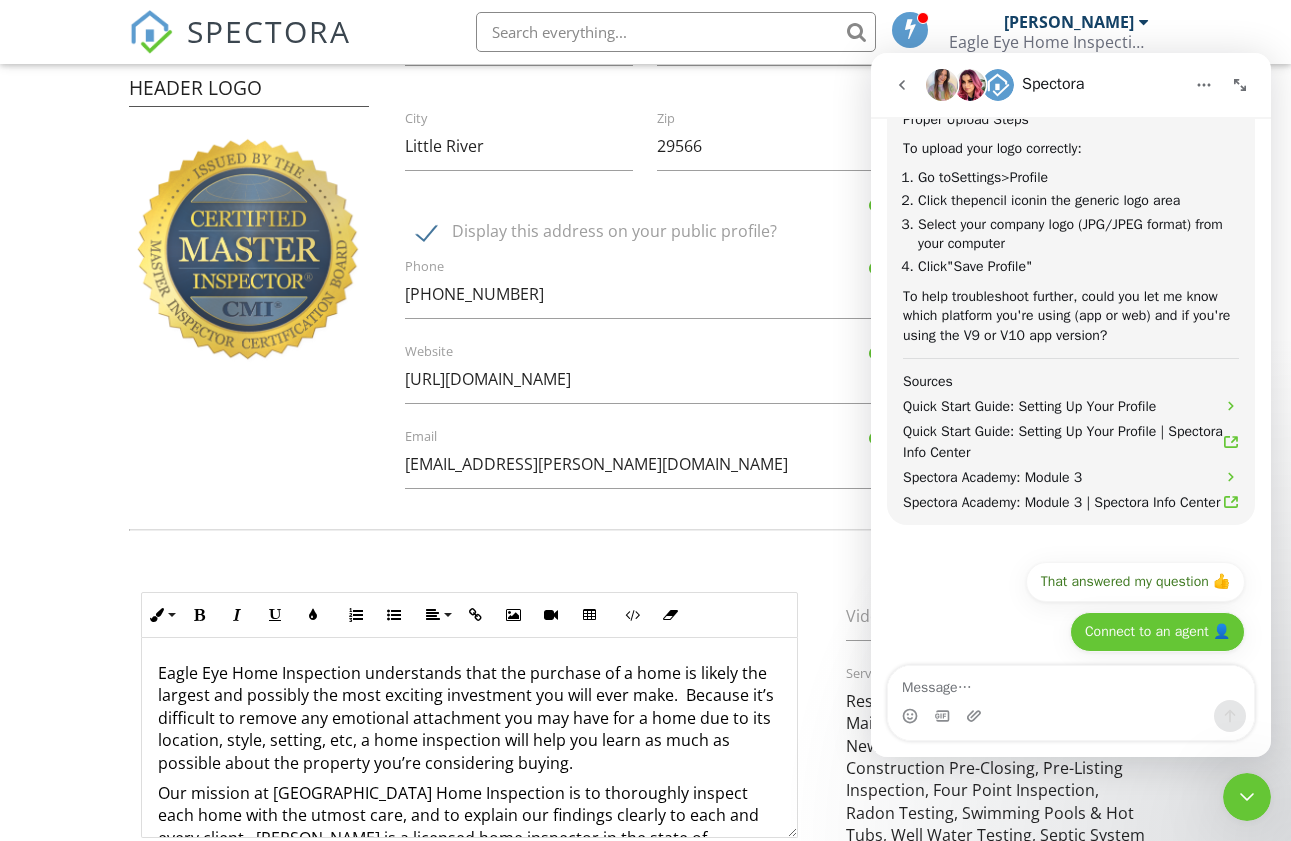 click on "Connect to an agent 👤" at bounding box center [1157, 632] 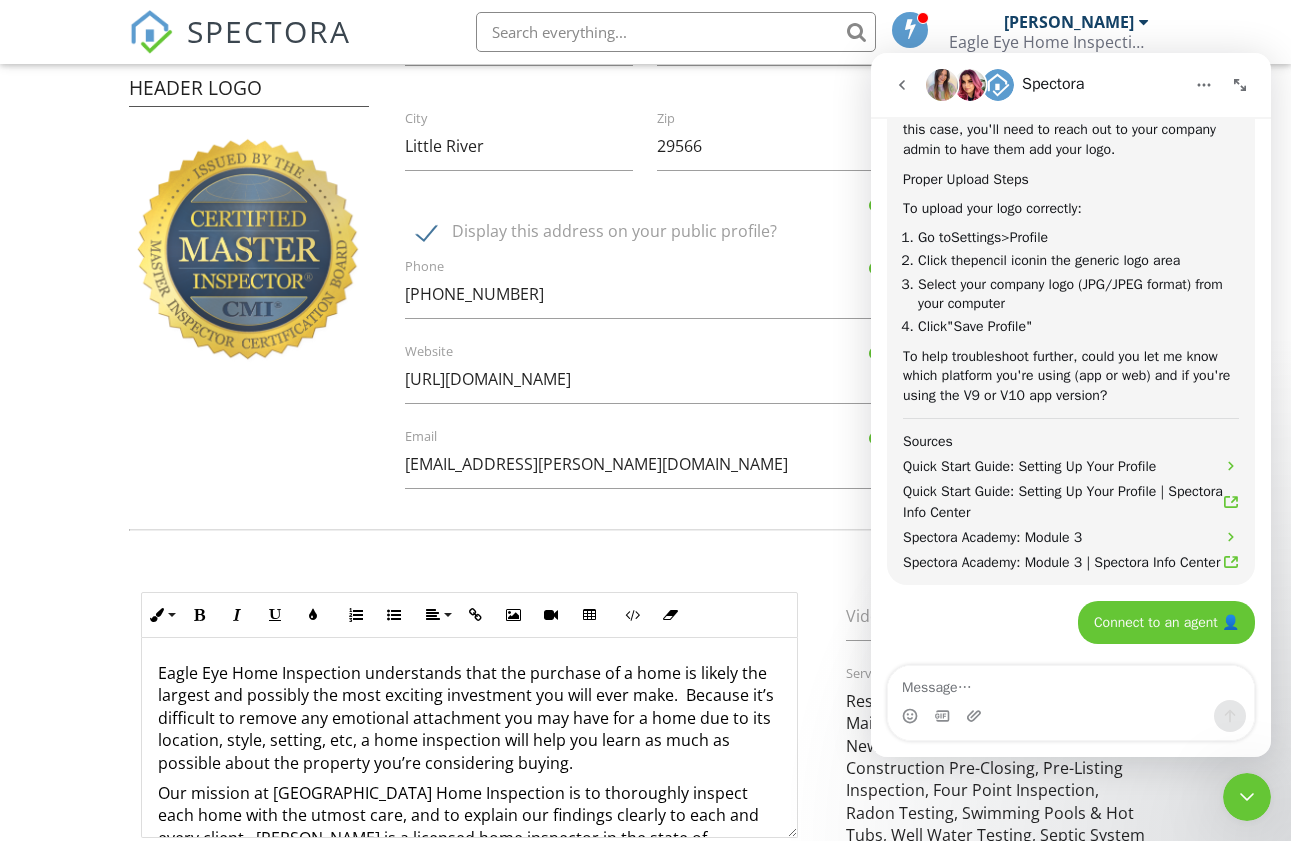 scroll, scrollTop: 654, scrollLeft: 0, axis: vertical 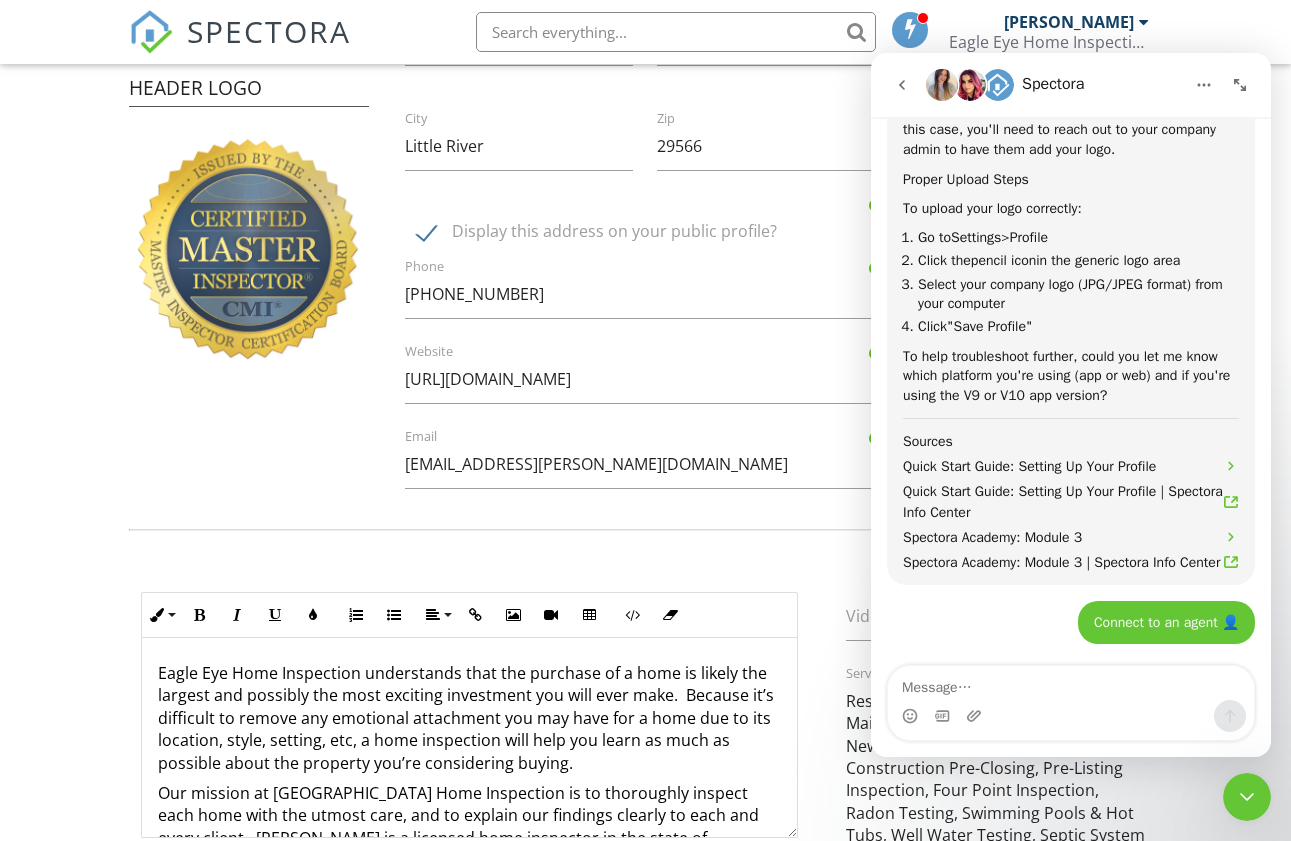 click at bounding box center [1071, 716] 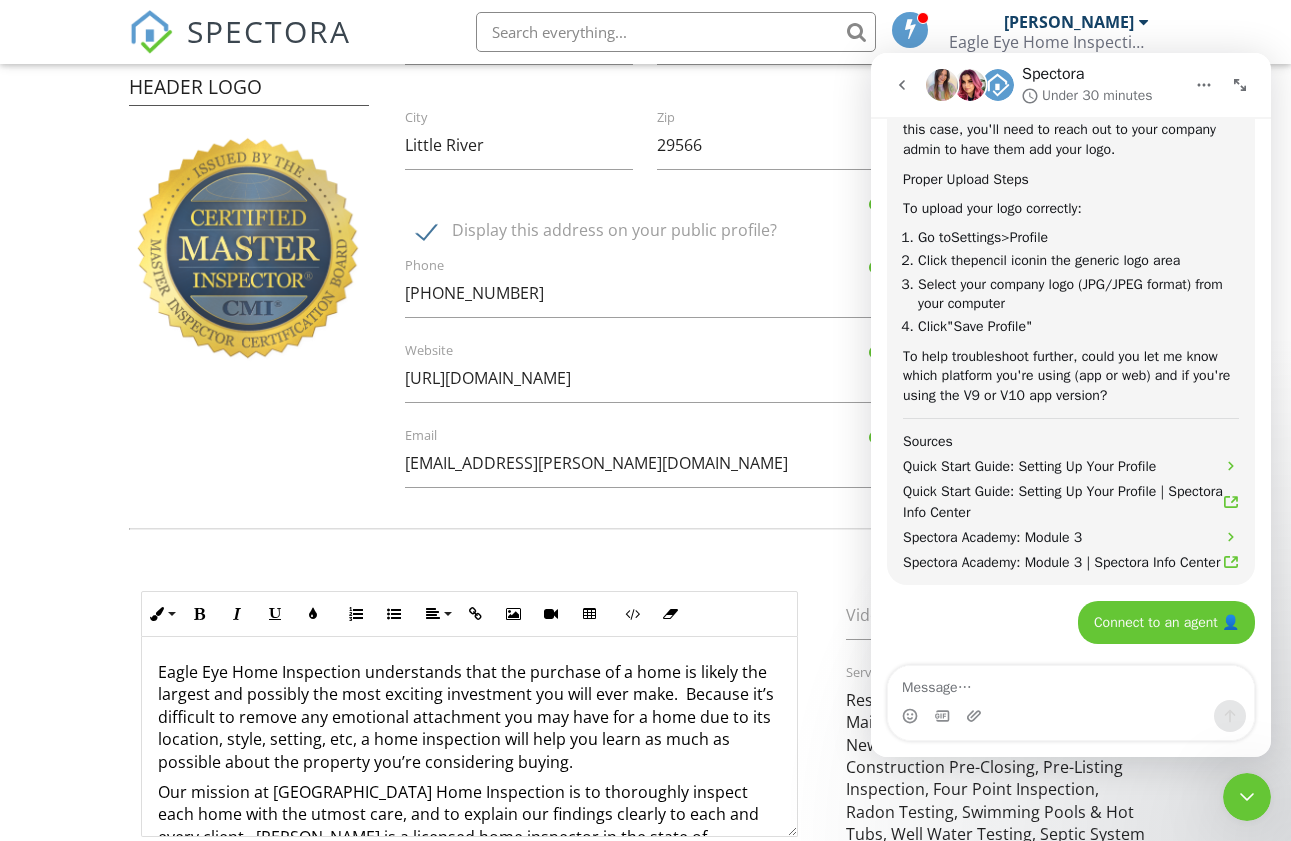 scroll, scrollTop: 463, scrollLeft: 0, axis: vertical 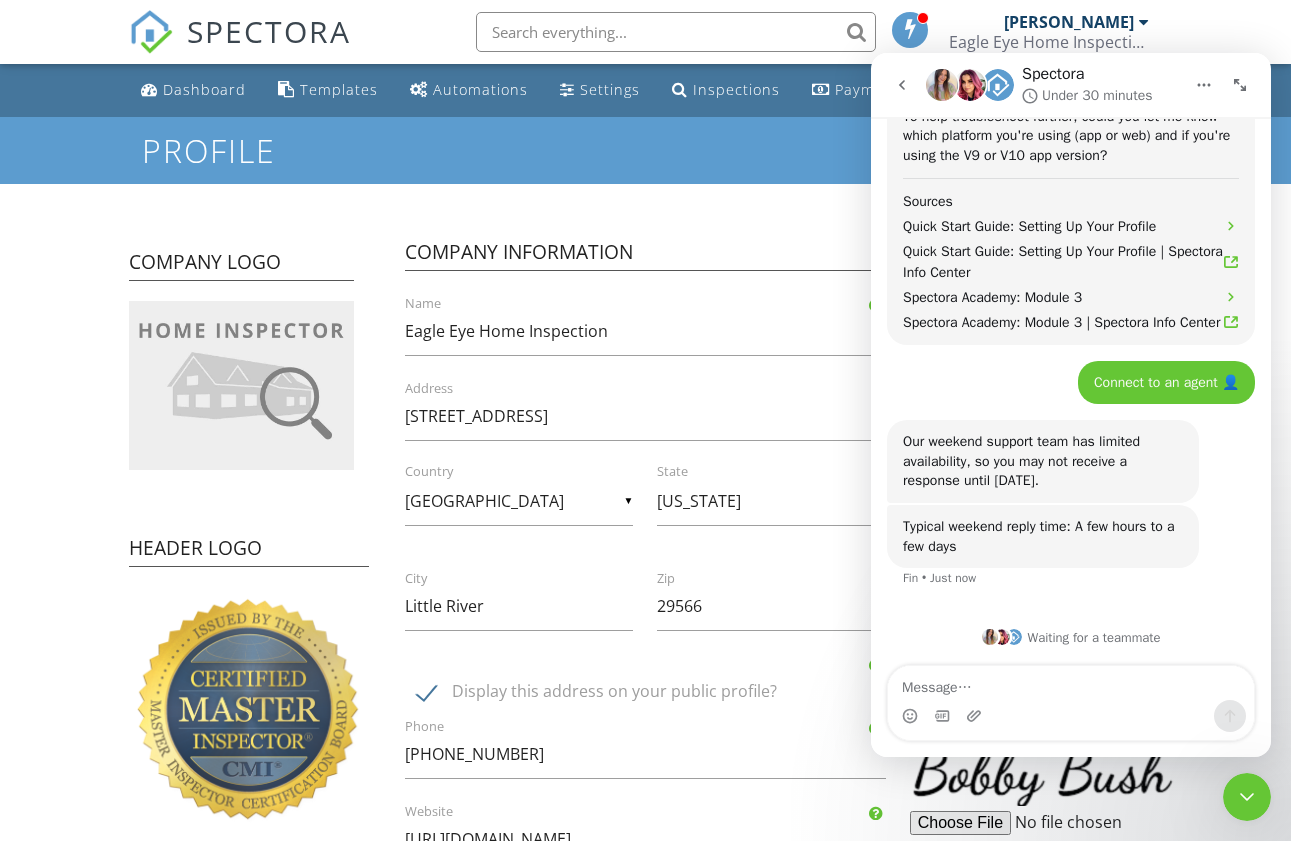 click at bounding box center (1247, 797) 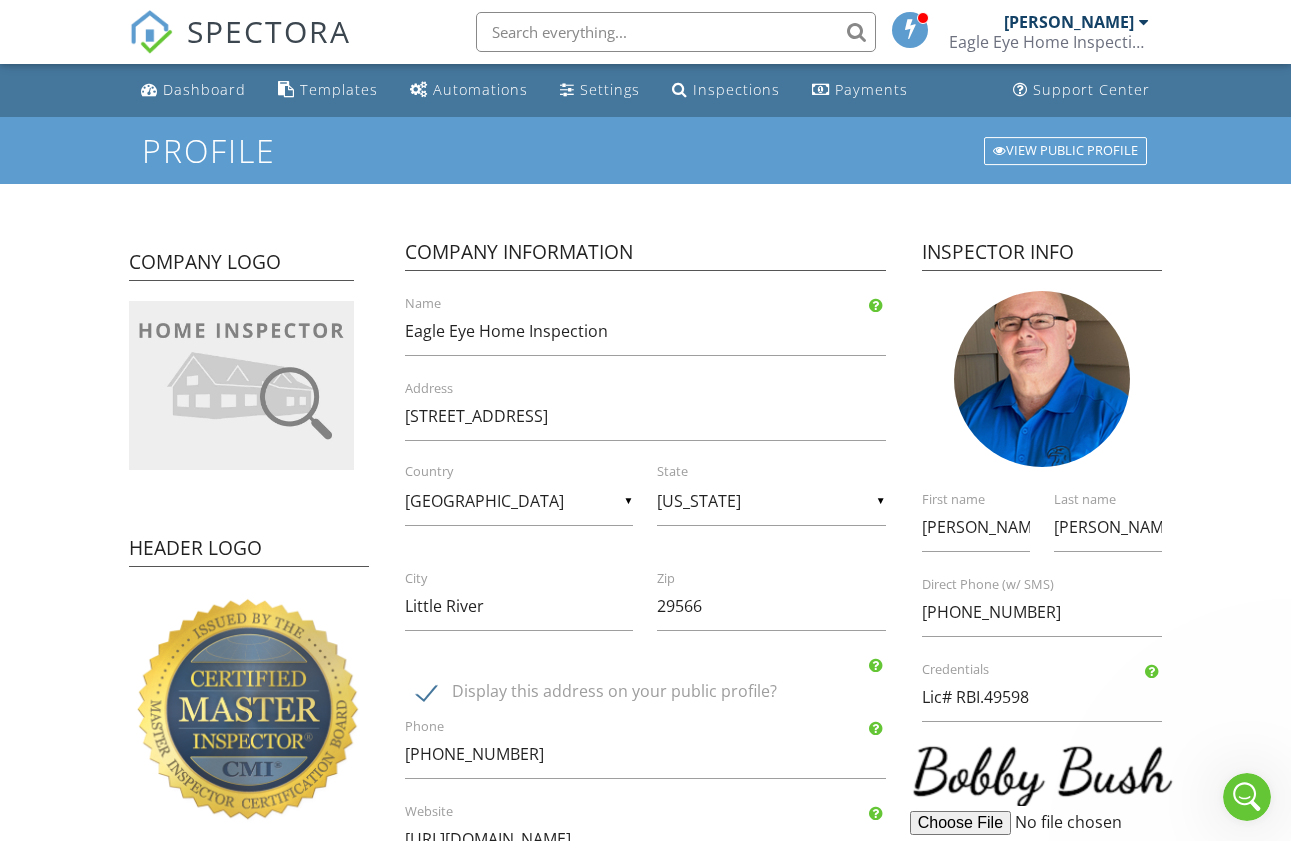 scroll, scrollTop: 0, scrollLeft: 0, axis: both 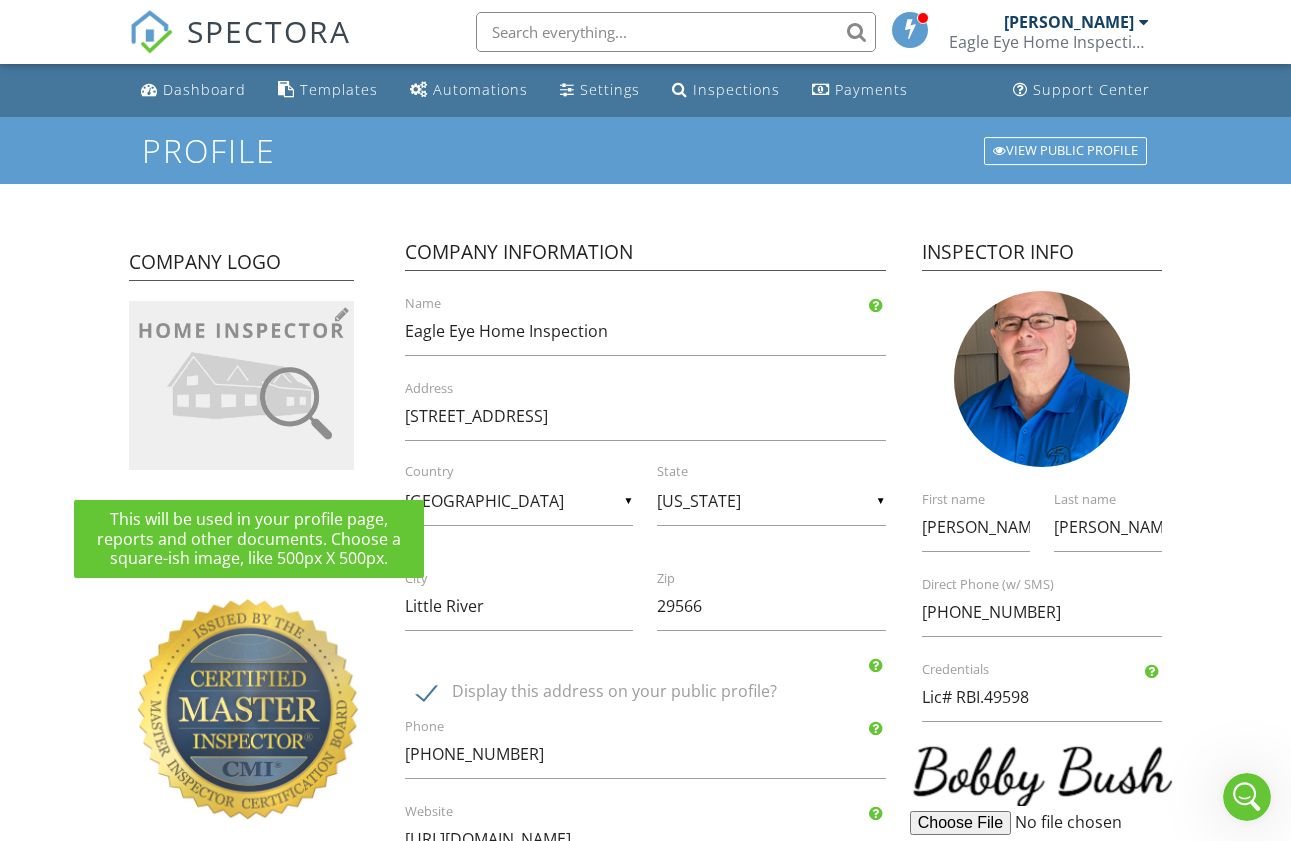 click at bounding box center (342, 314) 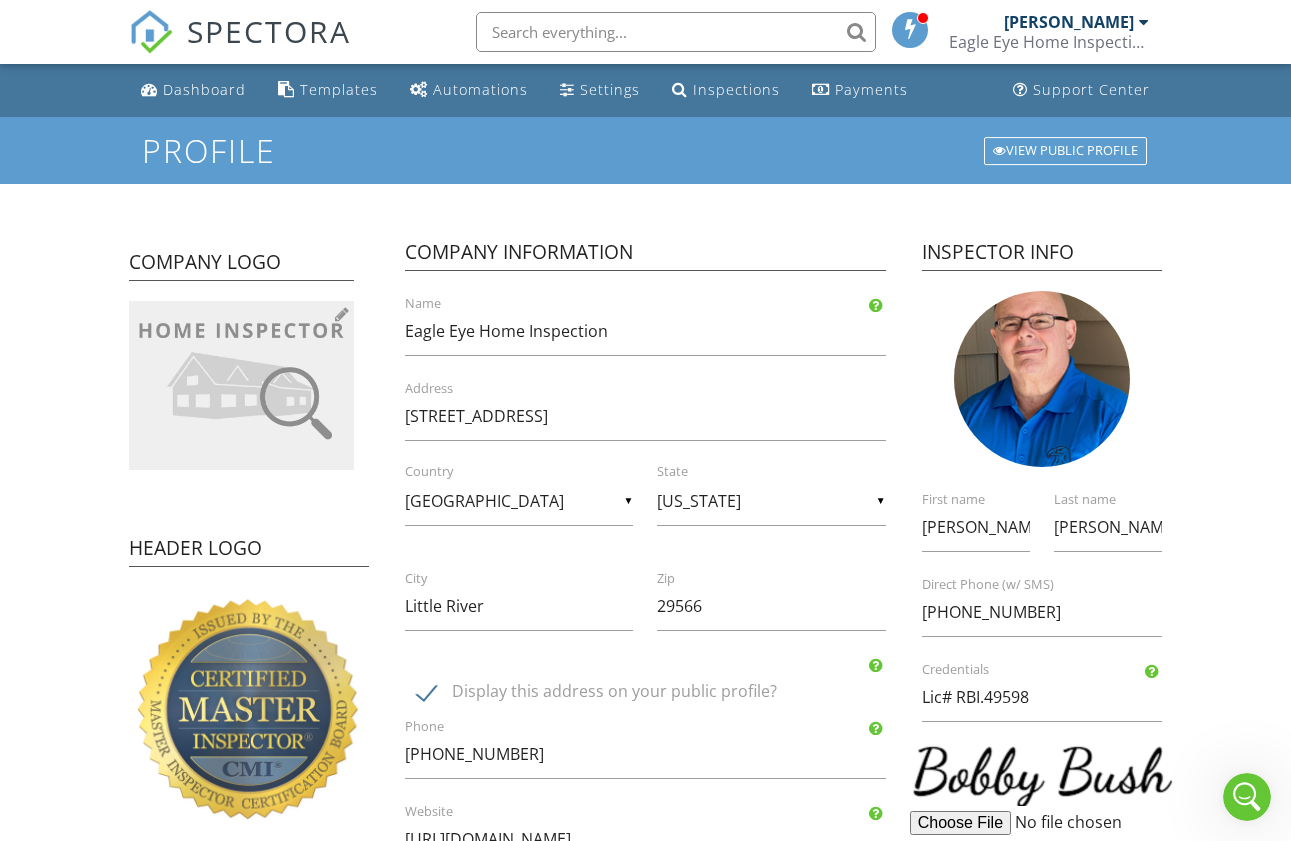 type on "C:\fakepath\EEHI.jpeg" 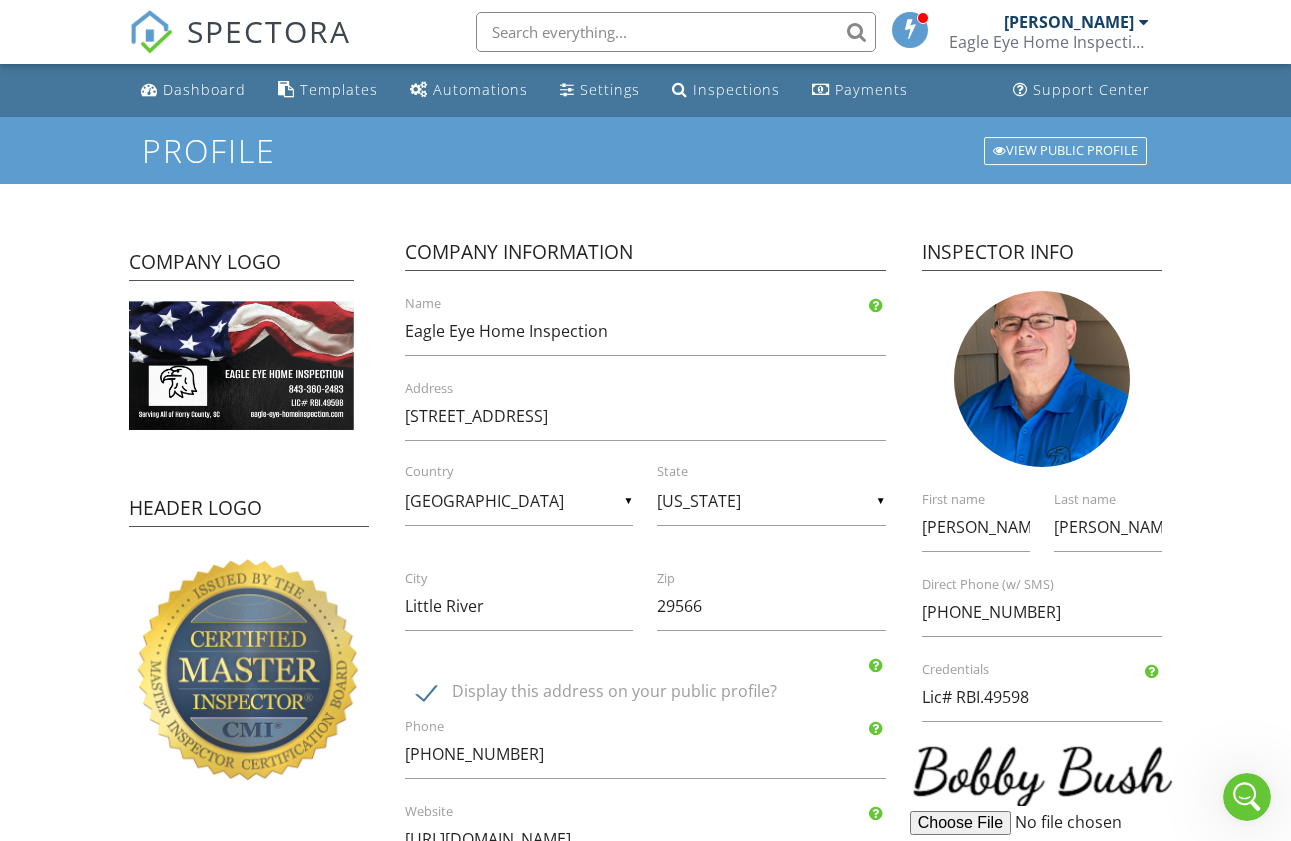 scroll, scrollTop: 889, scrollLeft: 0, axis: vertical 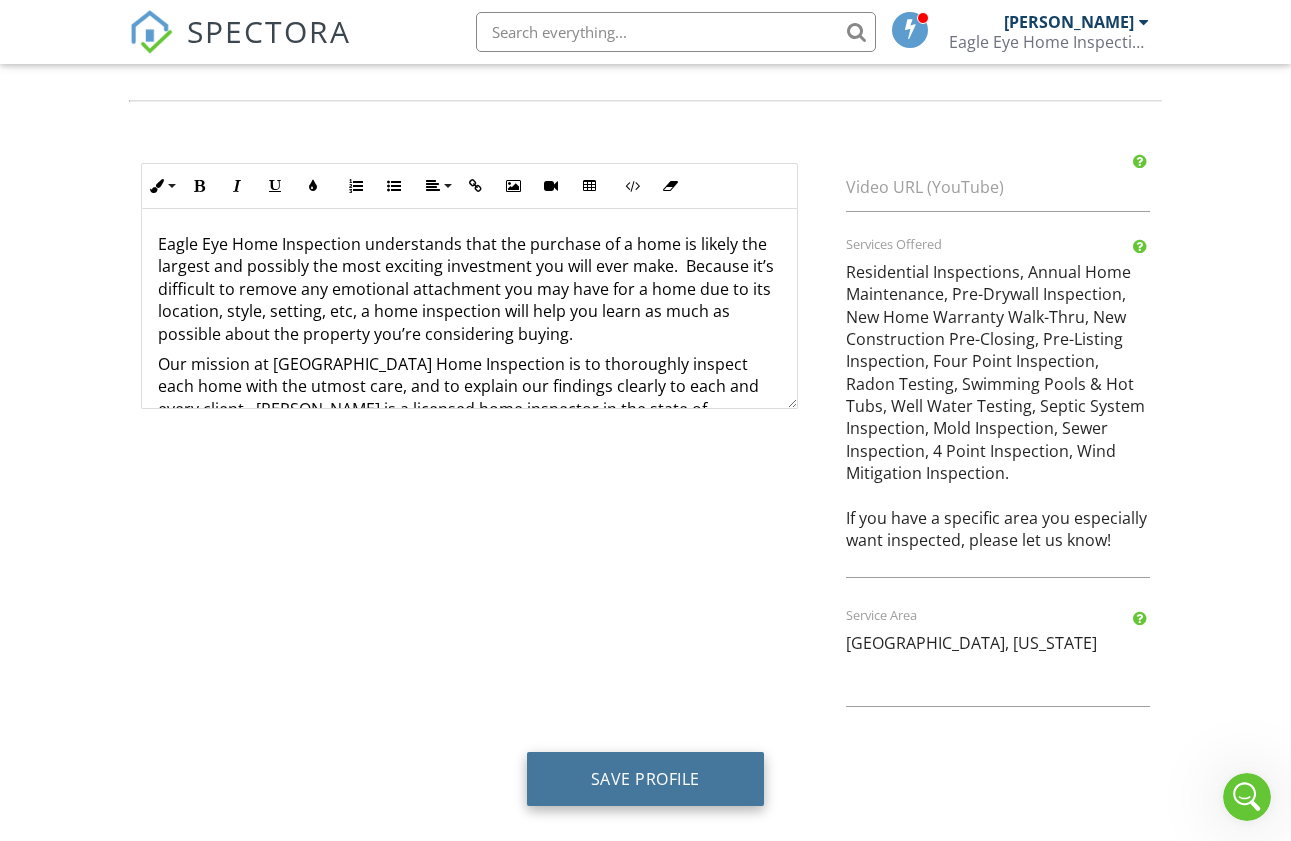 click on "Save Profile" at bounding box center (645, 779) 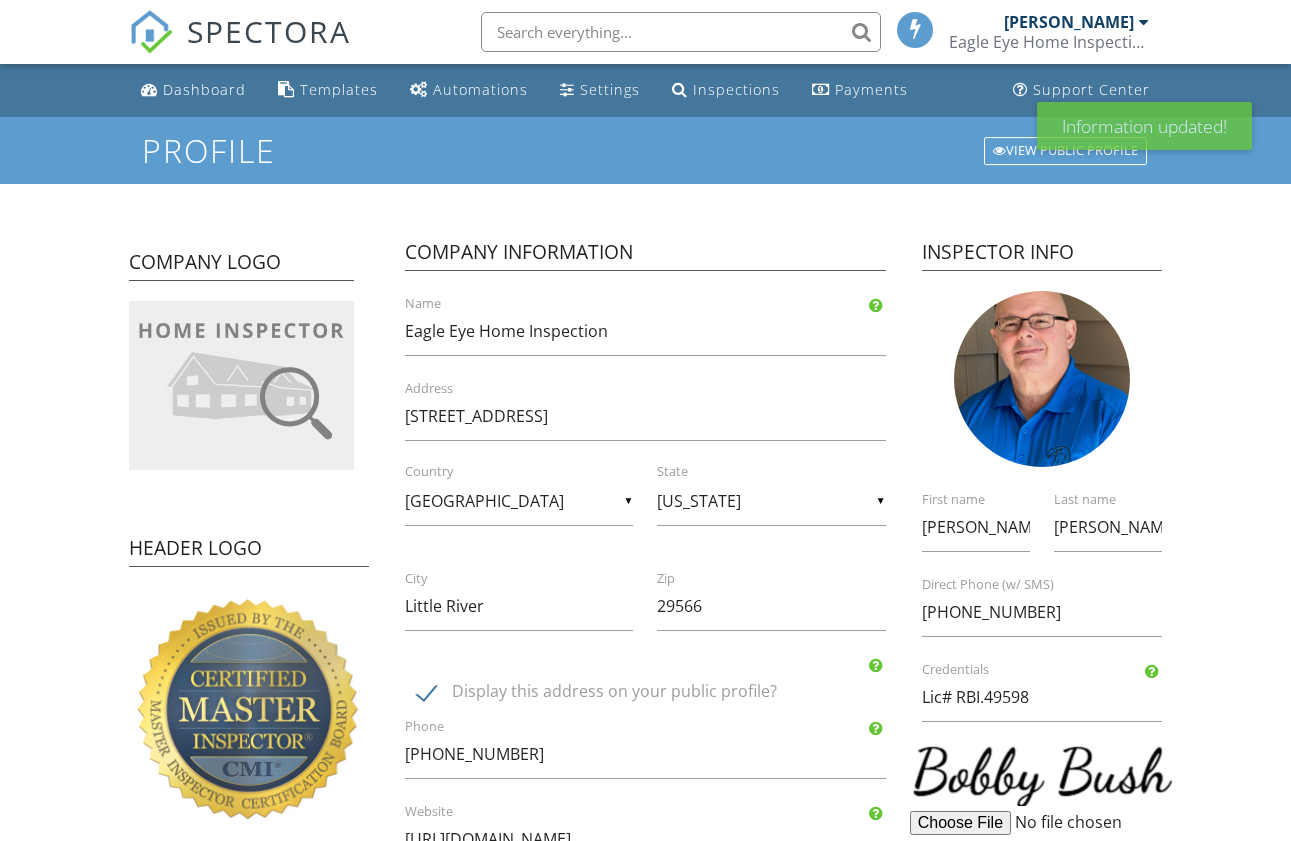 scroll, scrollTop: 0, scrollLeft: 0, axis: both 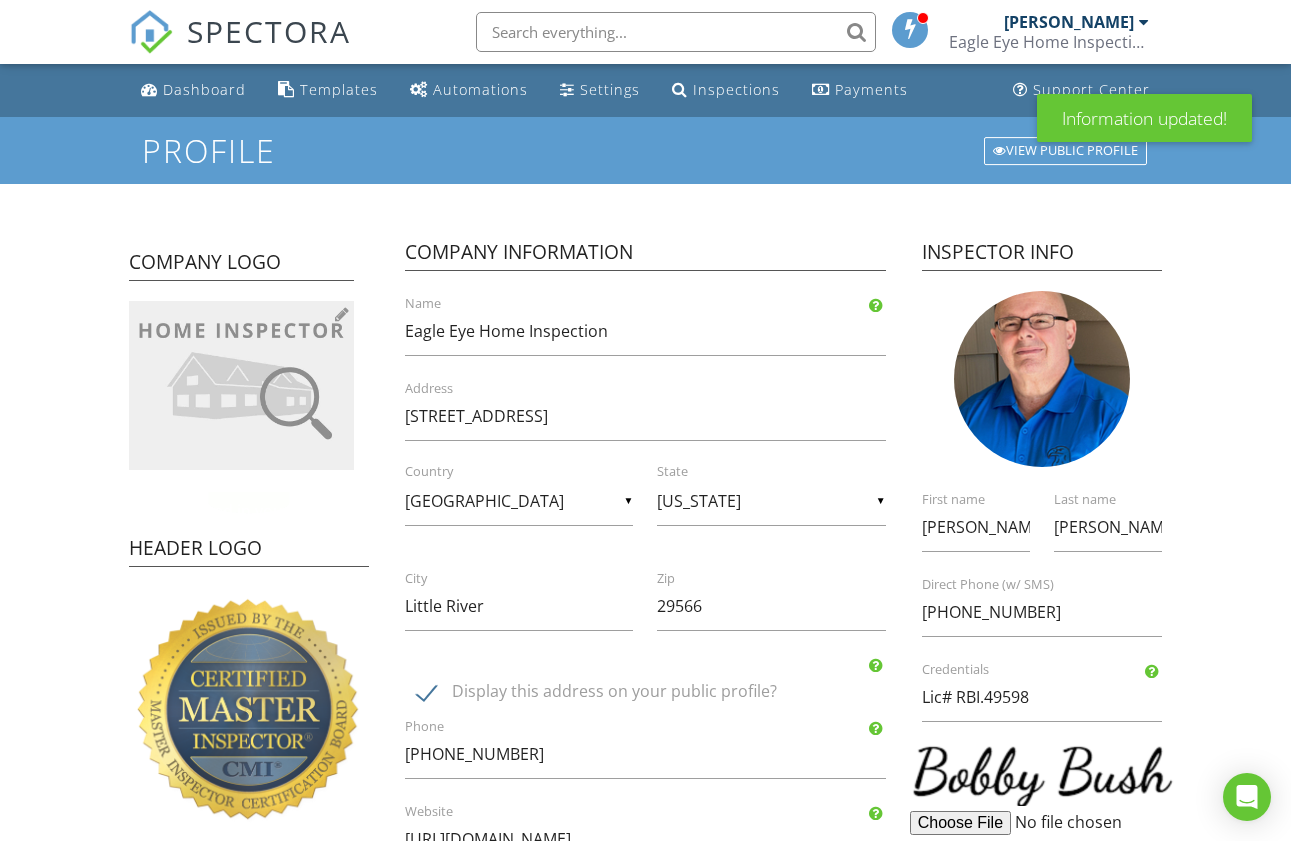 click at bounding box center (241, 385) 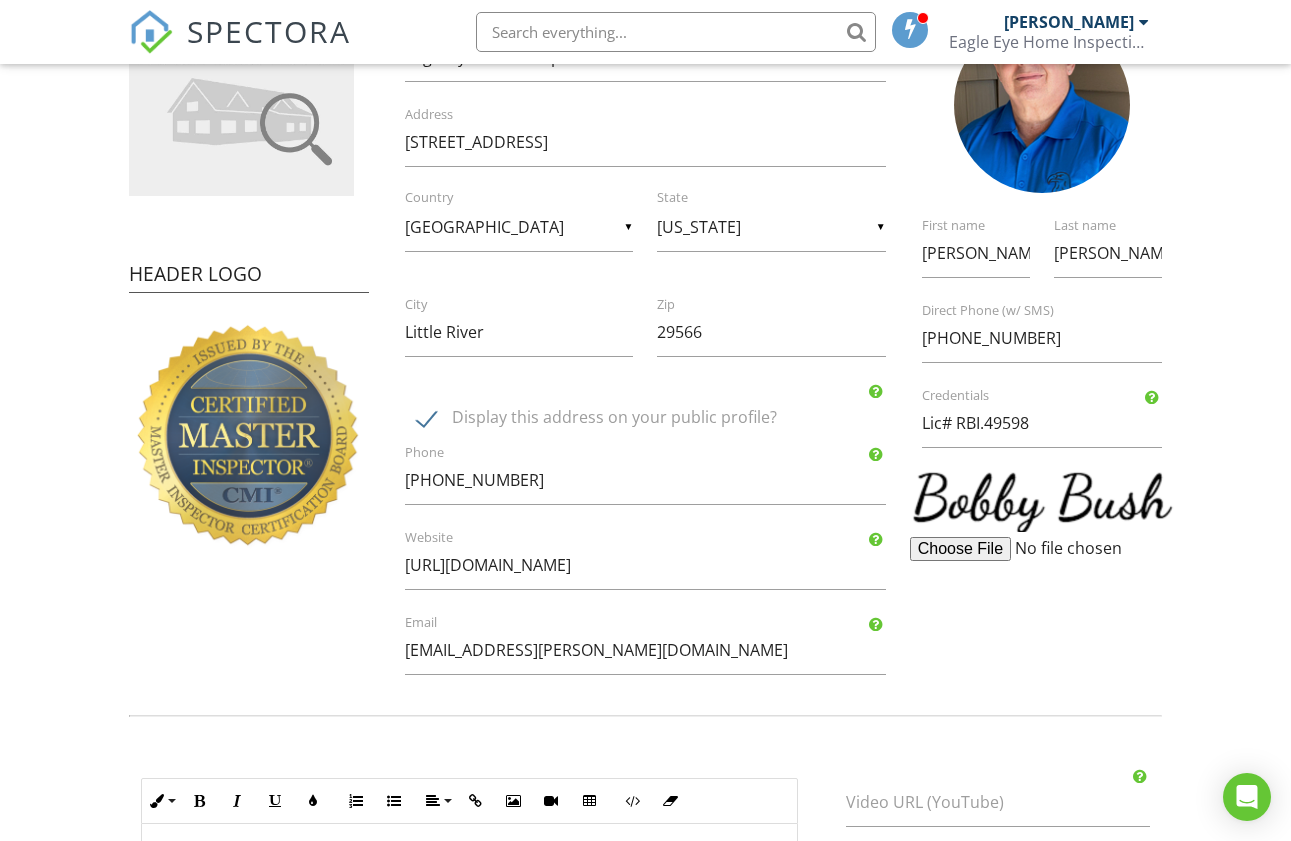 scroll, scrollTop: 278, scrollLeft: 0, axis: vertical 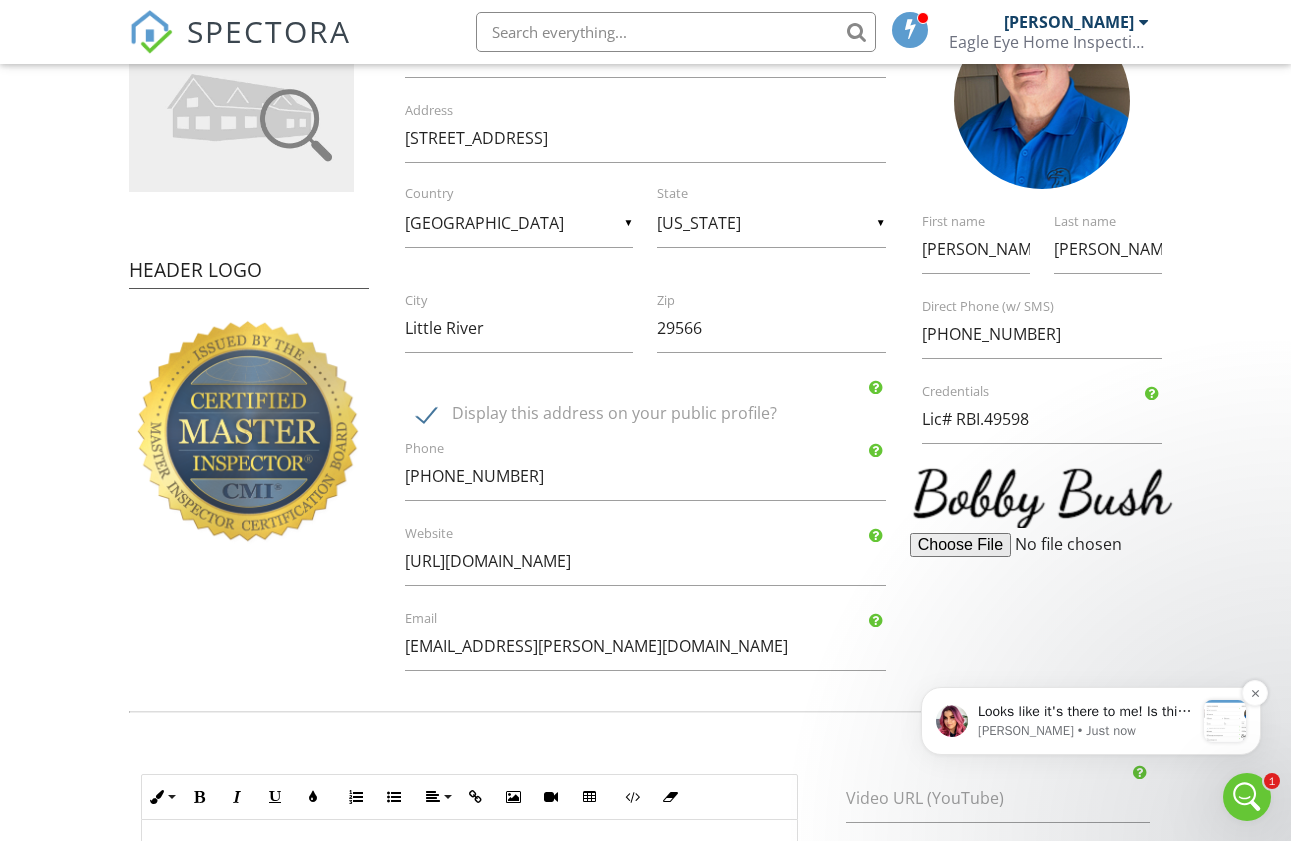 click on "Looks like it's there to me!  Is this not the correct logo?" at bounding box center [1086, 712] 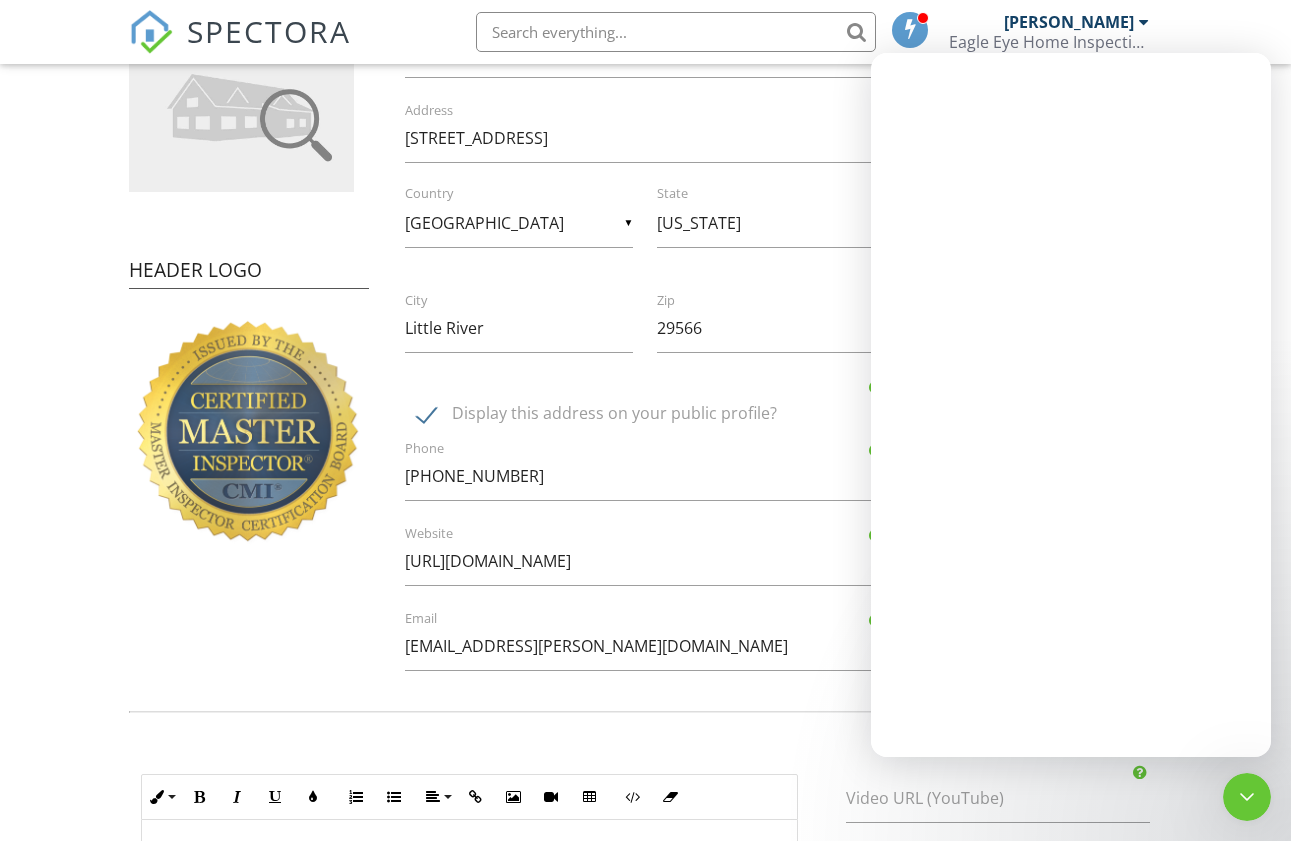 scroll, scrollTop: 0, scrollLeft: 0, axis: both 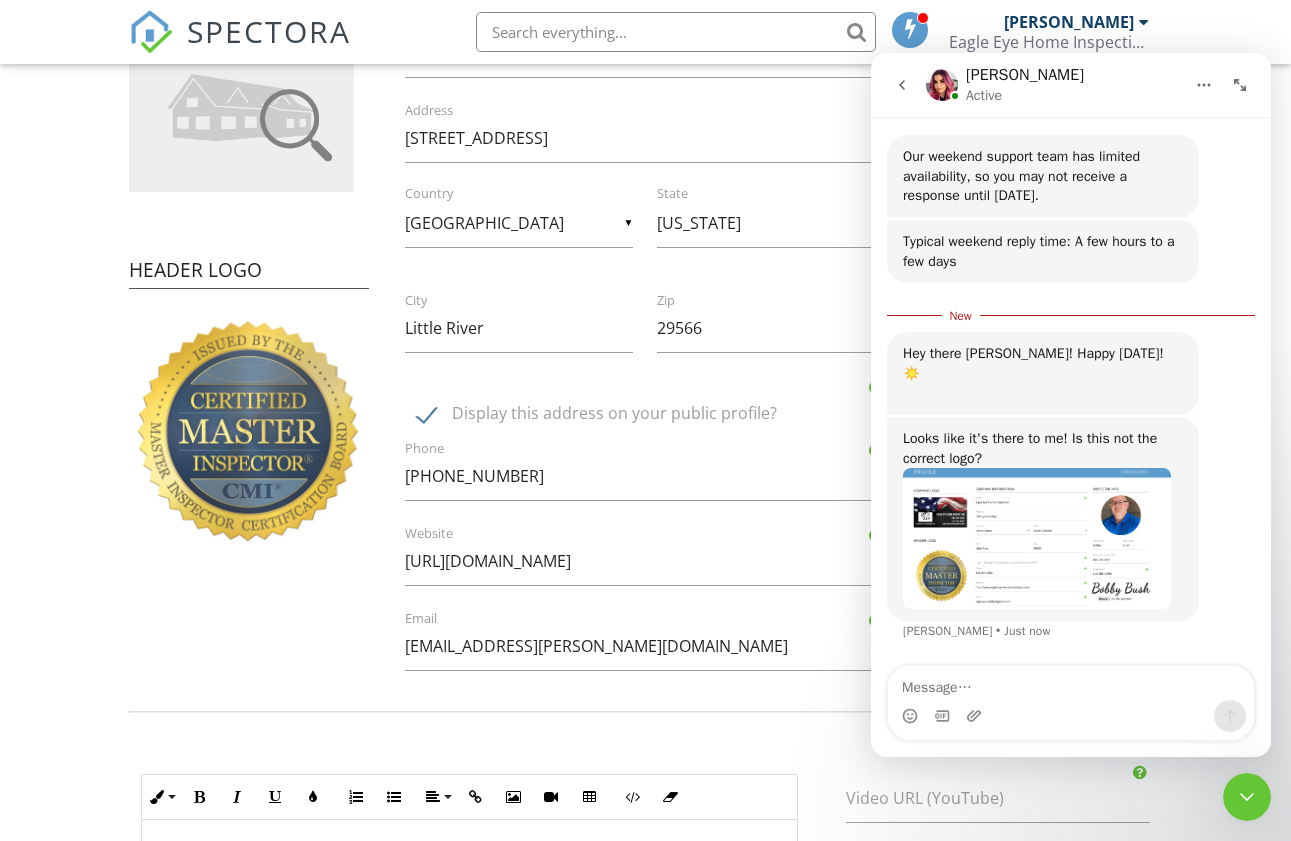 click at bounding box center (1071, 716) 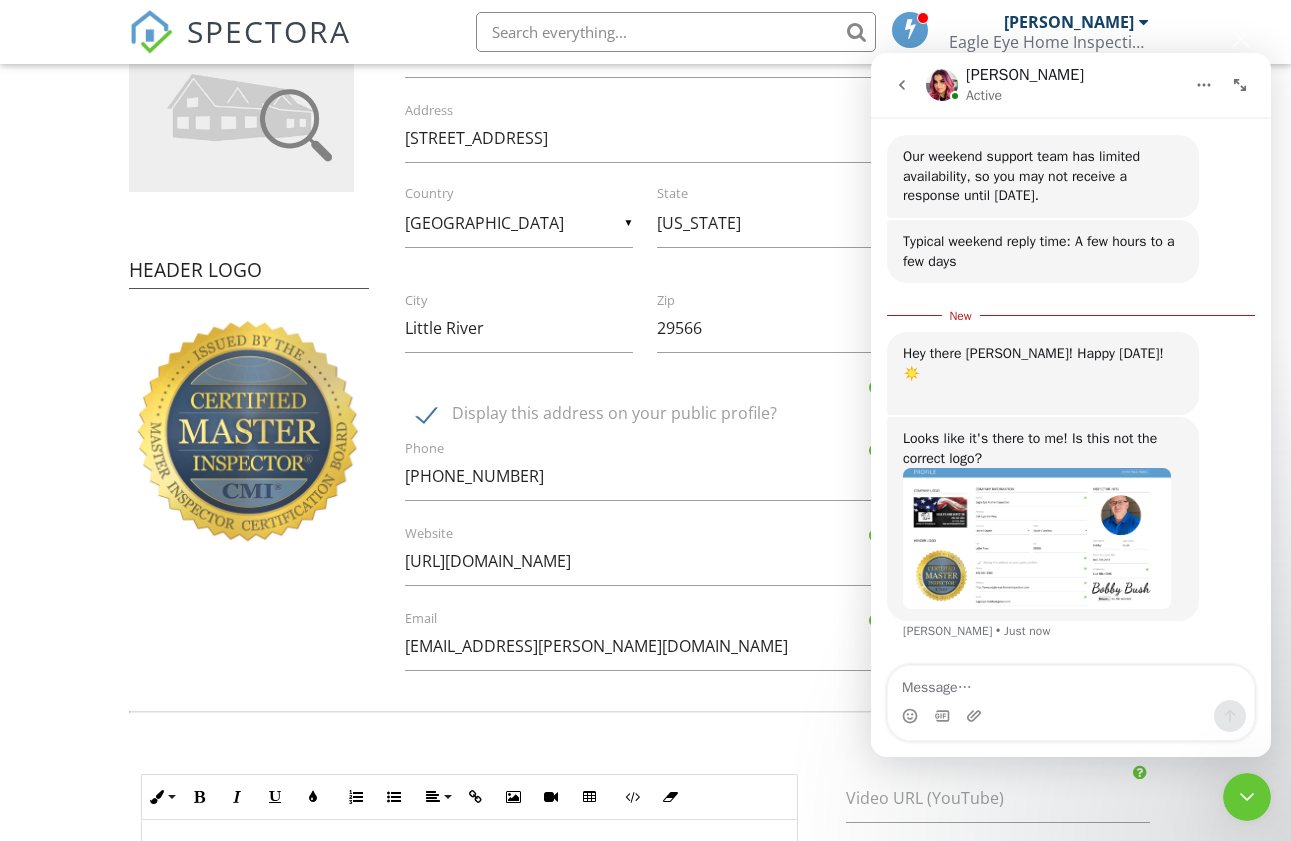 scroll, scrollTop: 0, scrollLeft: 0, axis: both 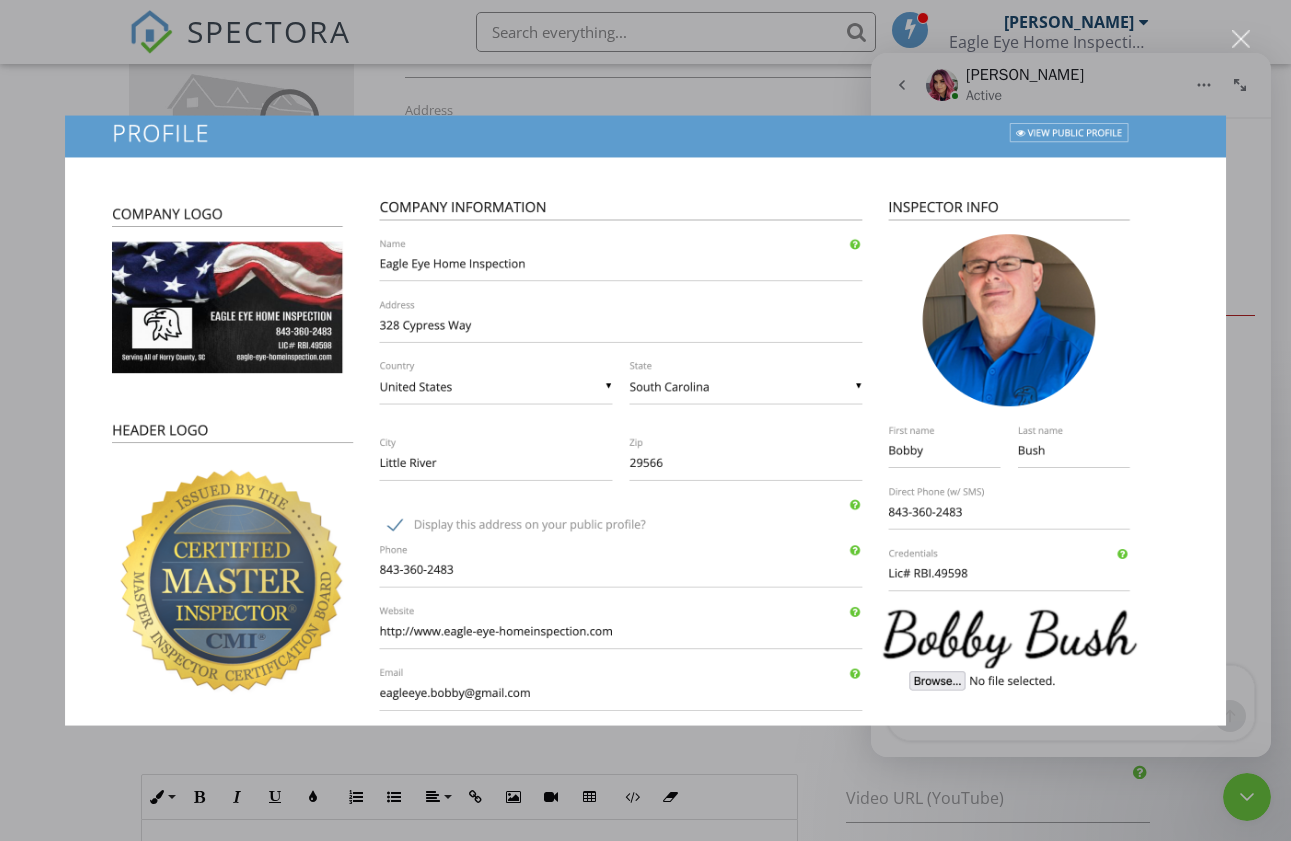 click at bounding box center [1241, 39] 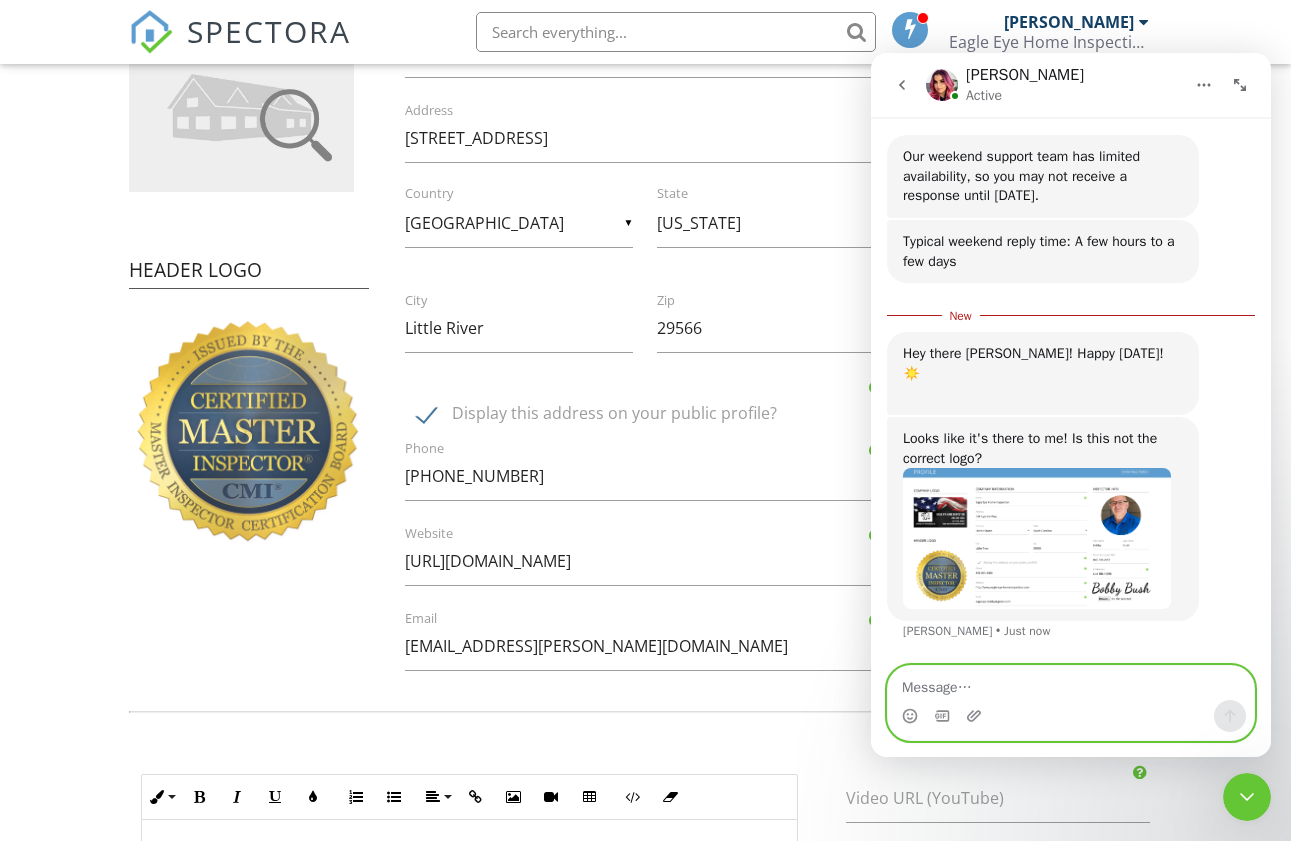 click at bounding box center (1071, 683) 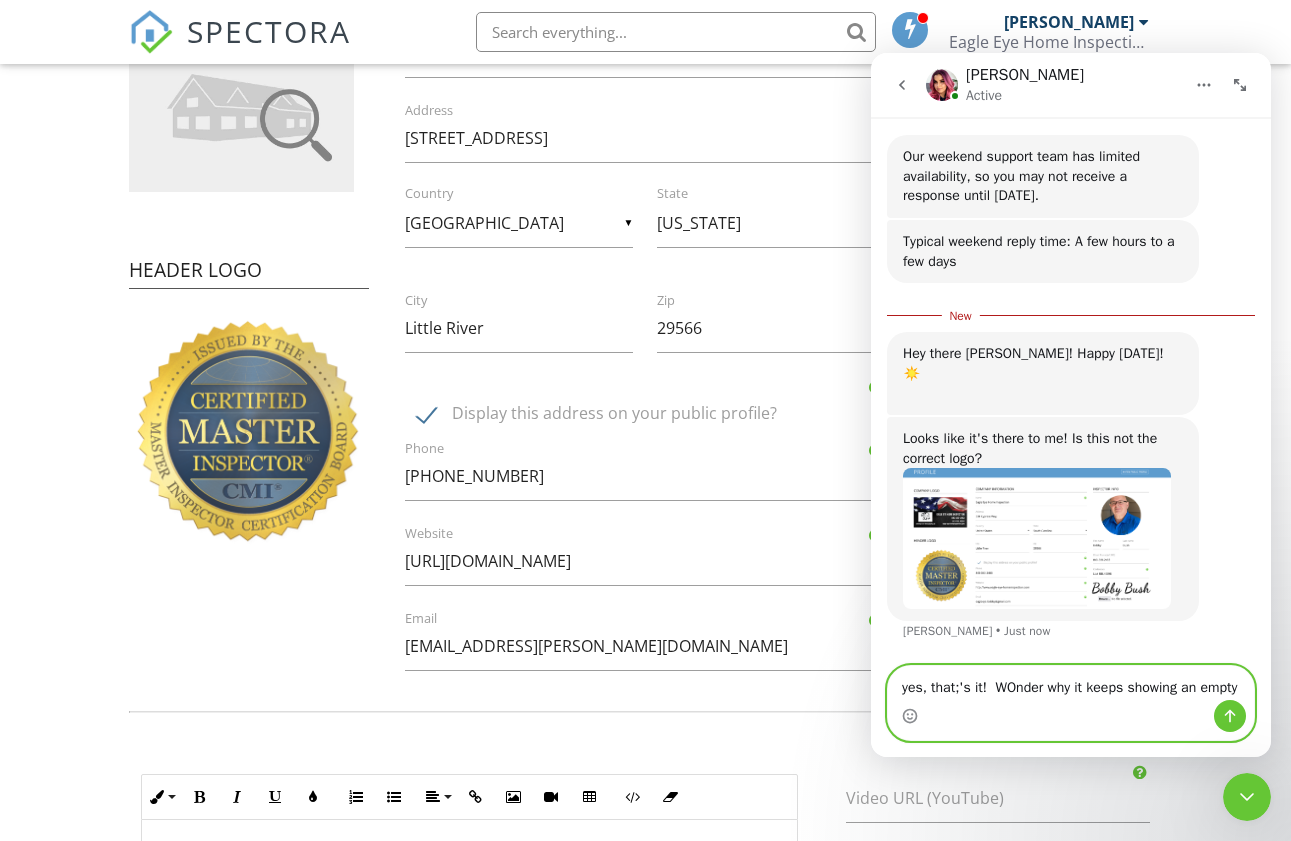 scroll, scrollTop: 1176, scrollLeft: 0, axis: vertical 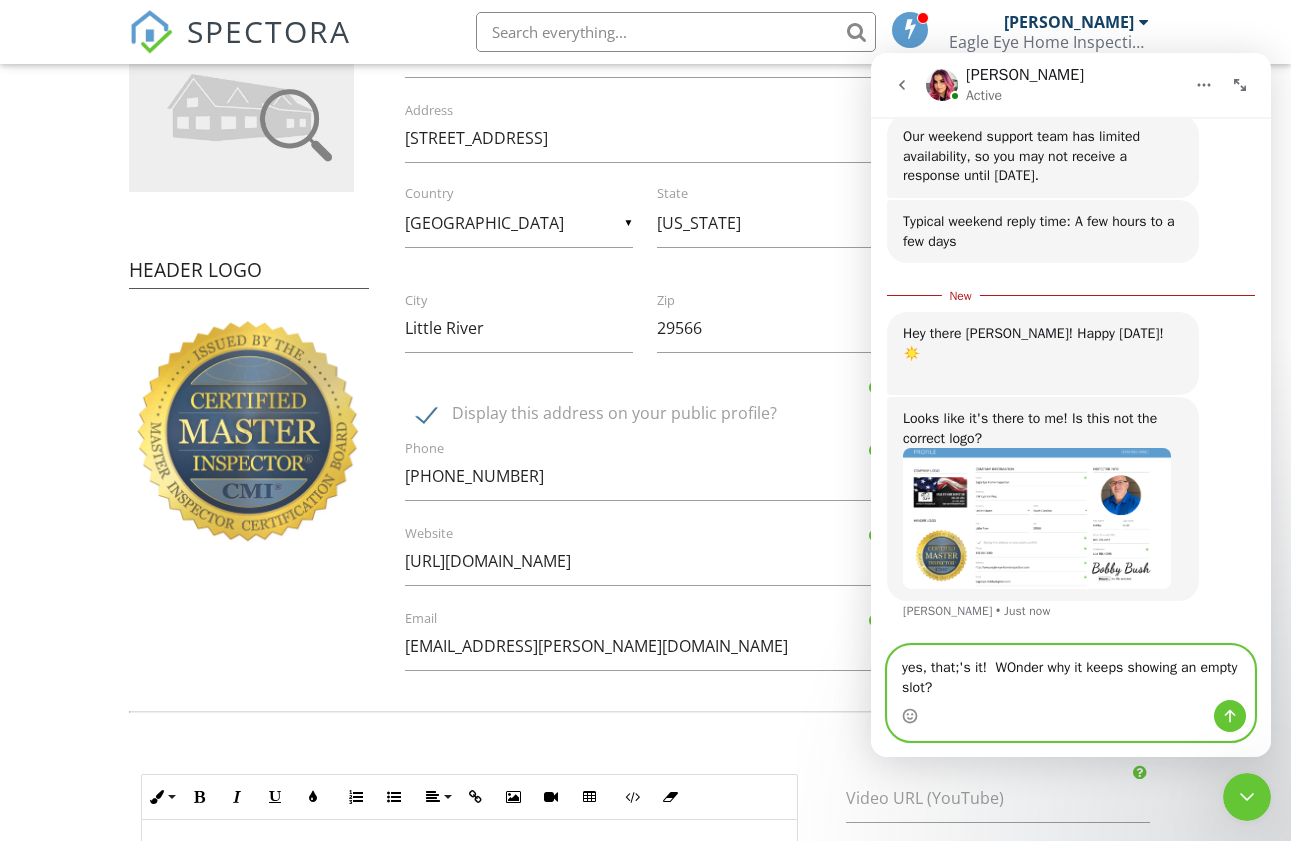 click on "yes, that;'s it!  WOnder why it keeps showing an empty slot?" at bounding box center (1071, 673) 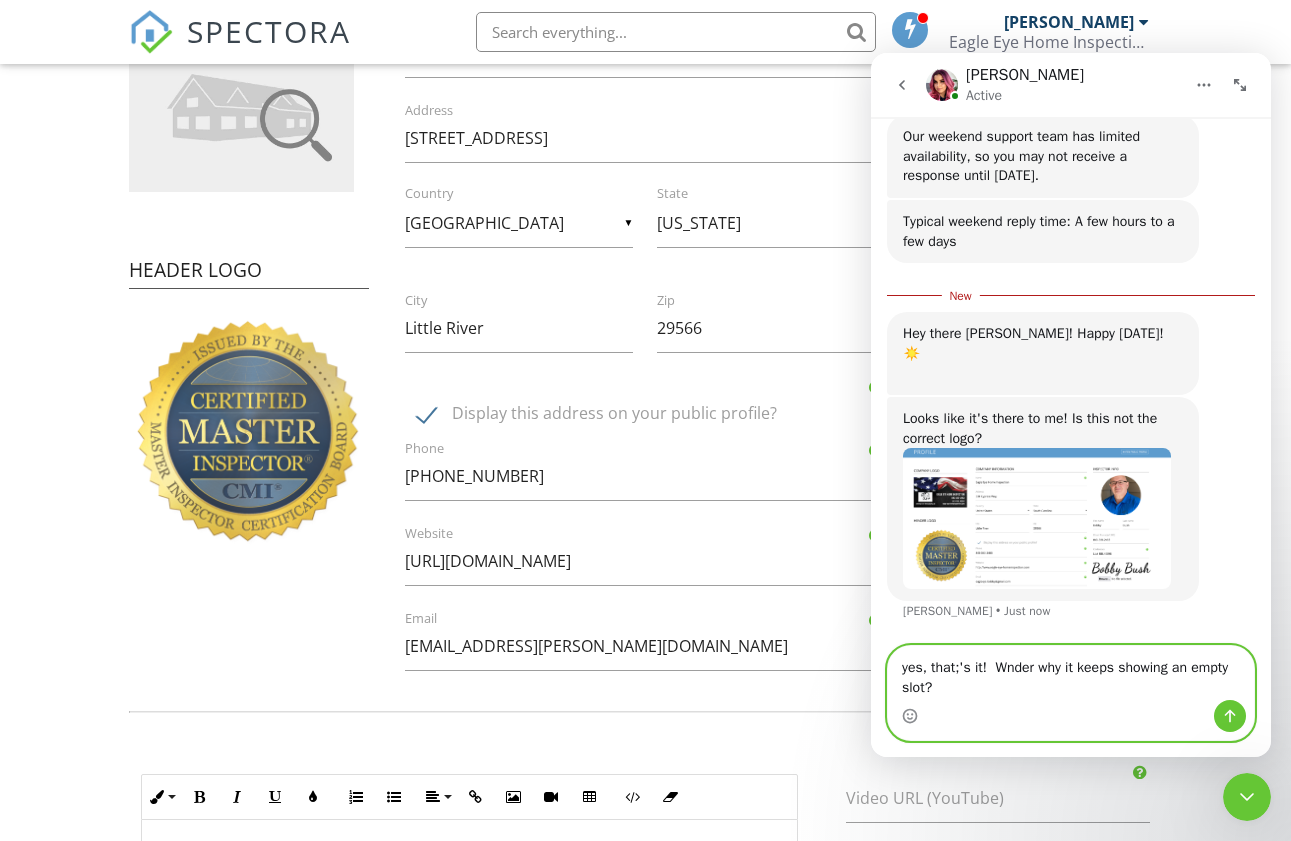 type on "yes, that;'s it!  Wonder why it keeps showing an empty slot?" 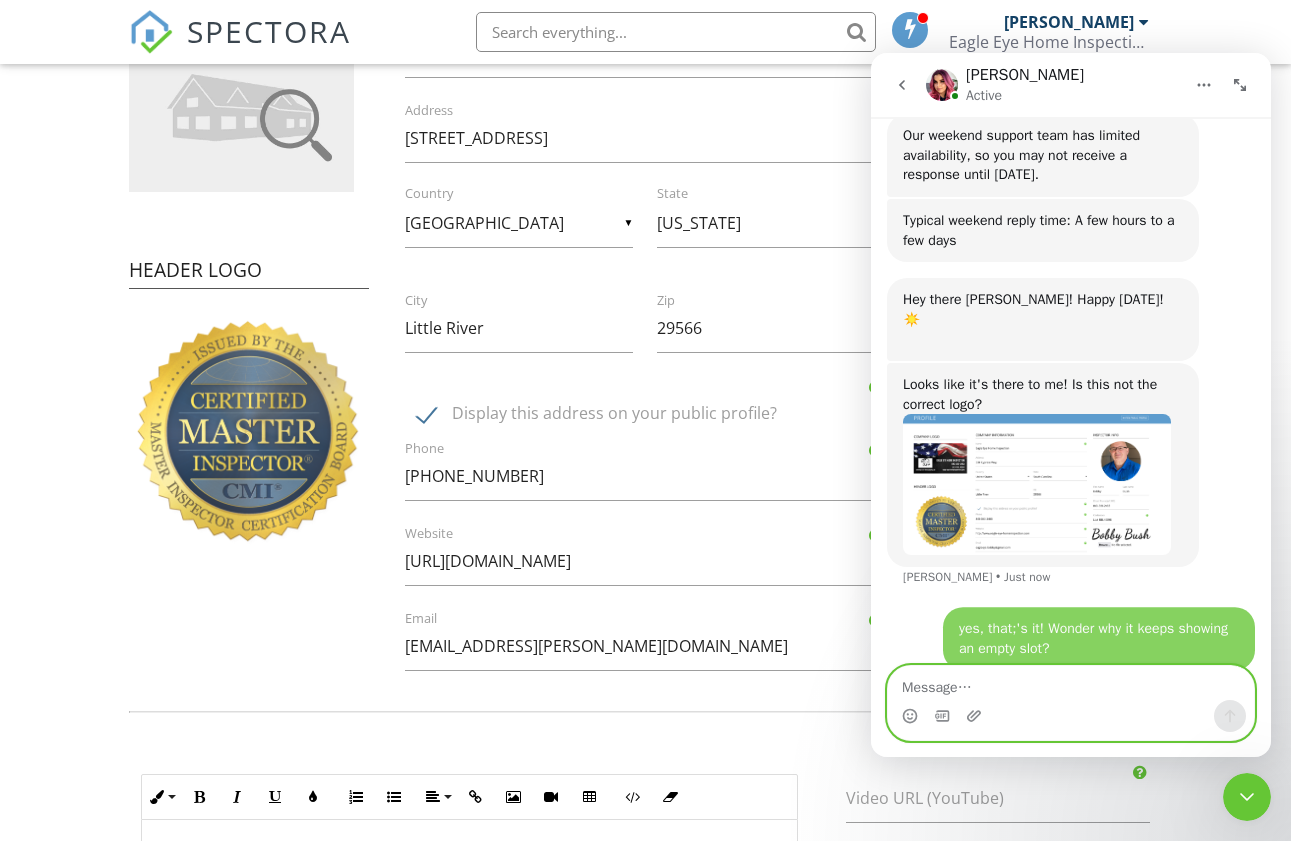 scroll, scrollTop: 1202, scrollLeft: 0, axis: vertical 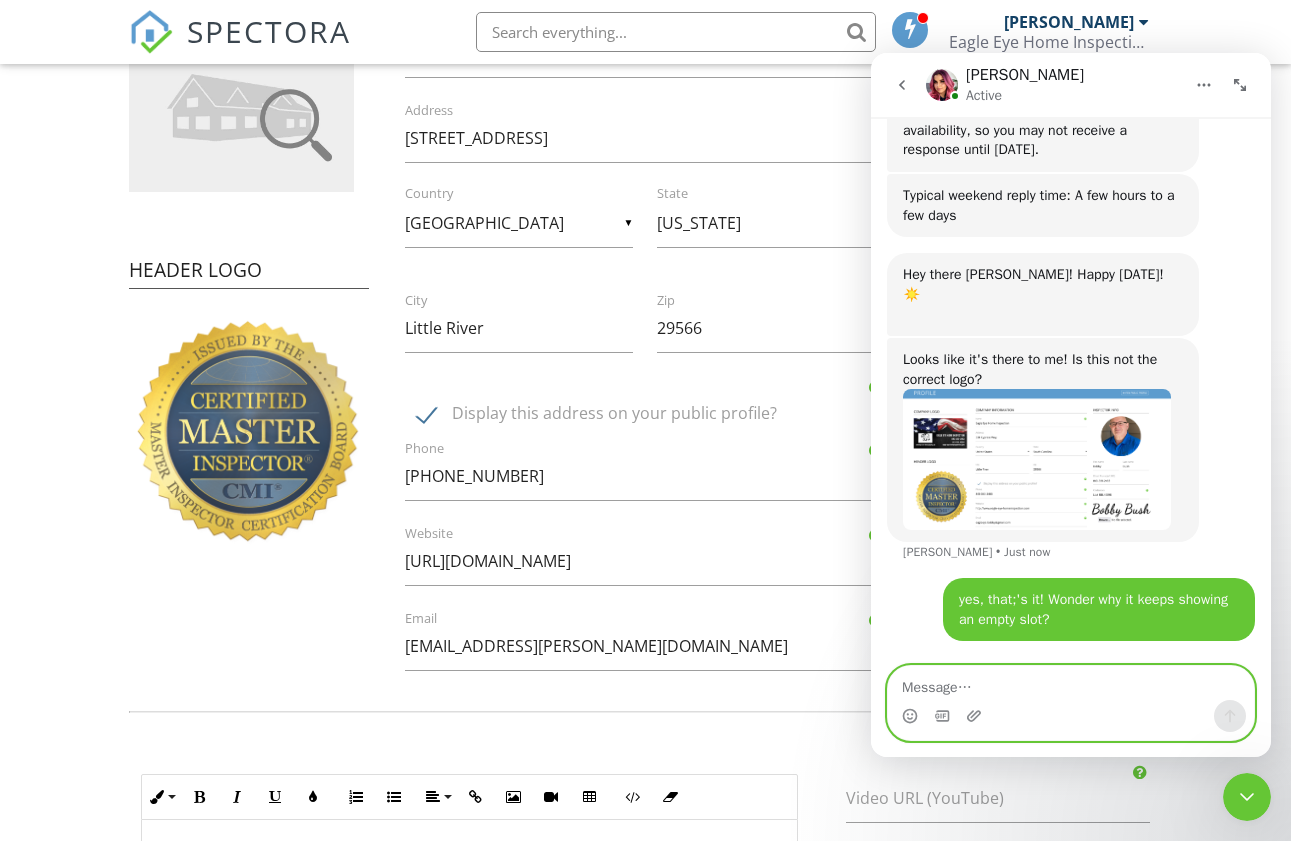 click at bounding box center [1071, 683] 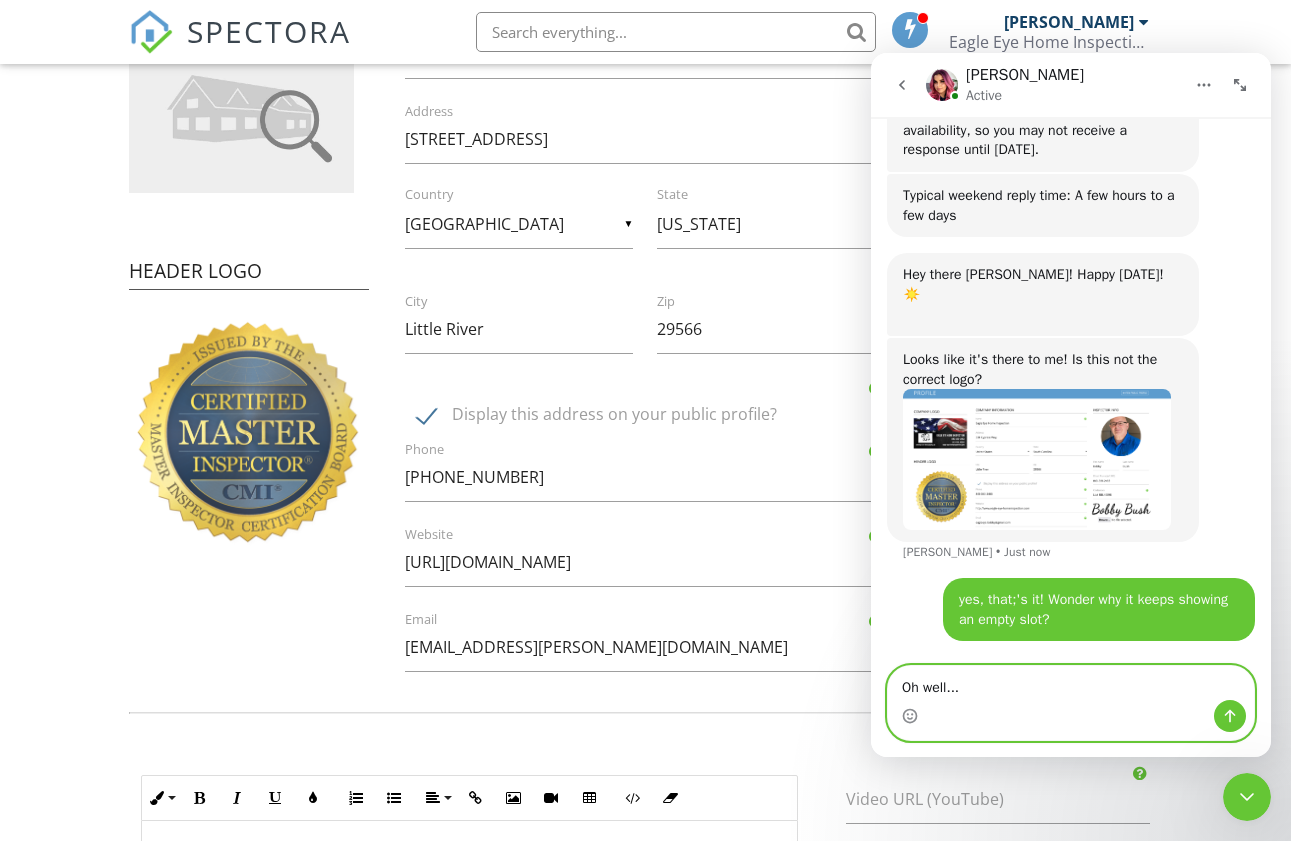 type on "Oh well...." 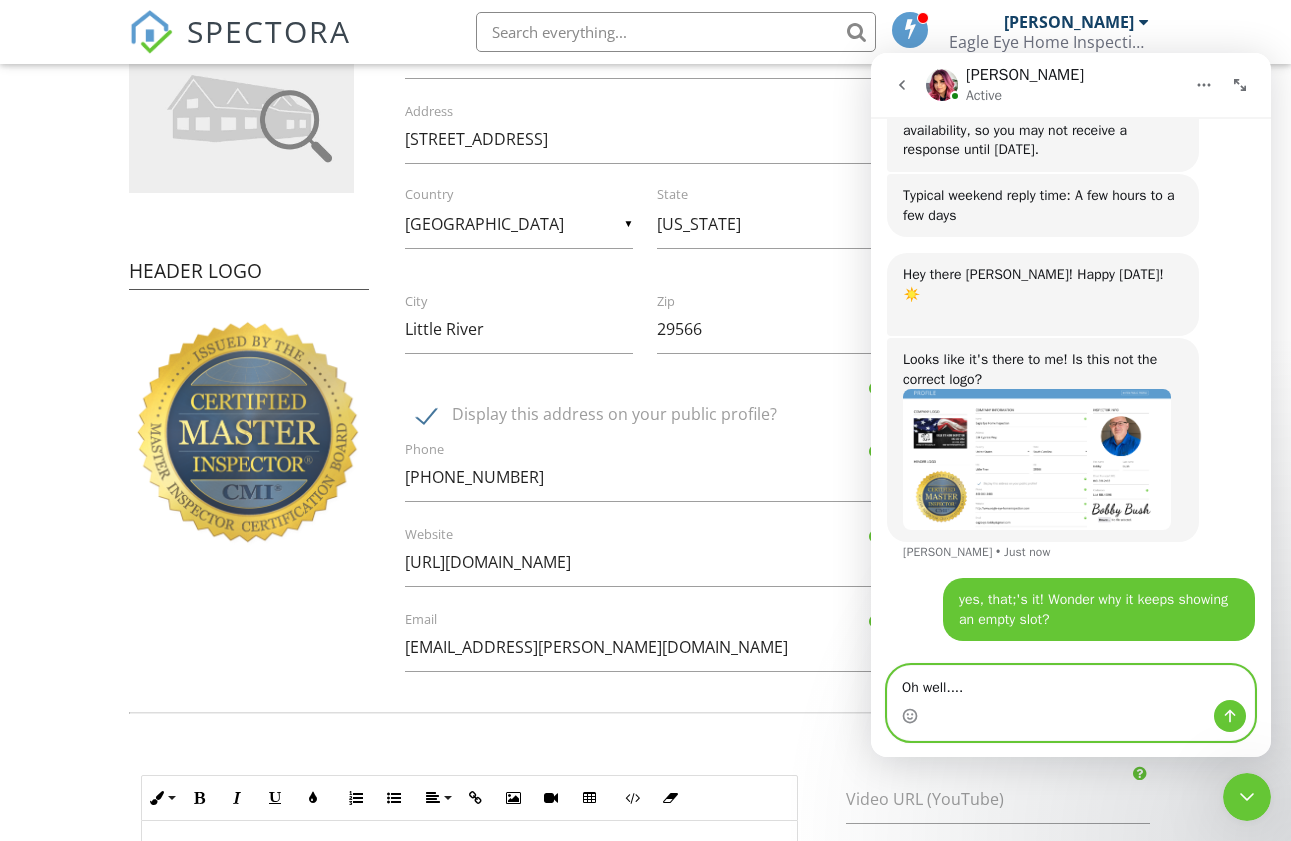 type 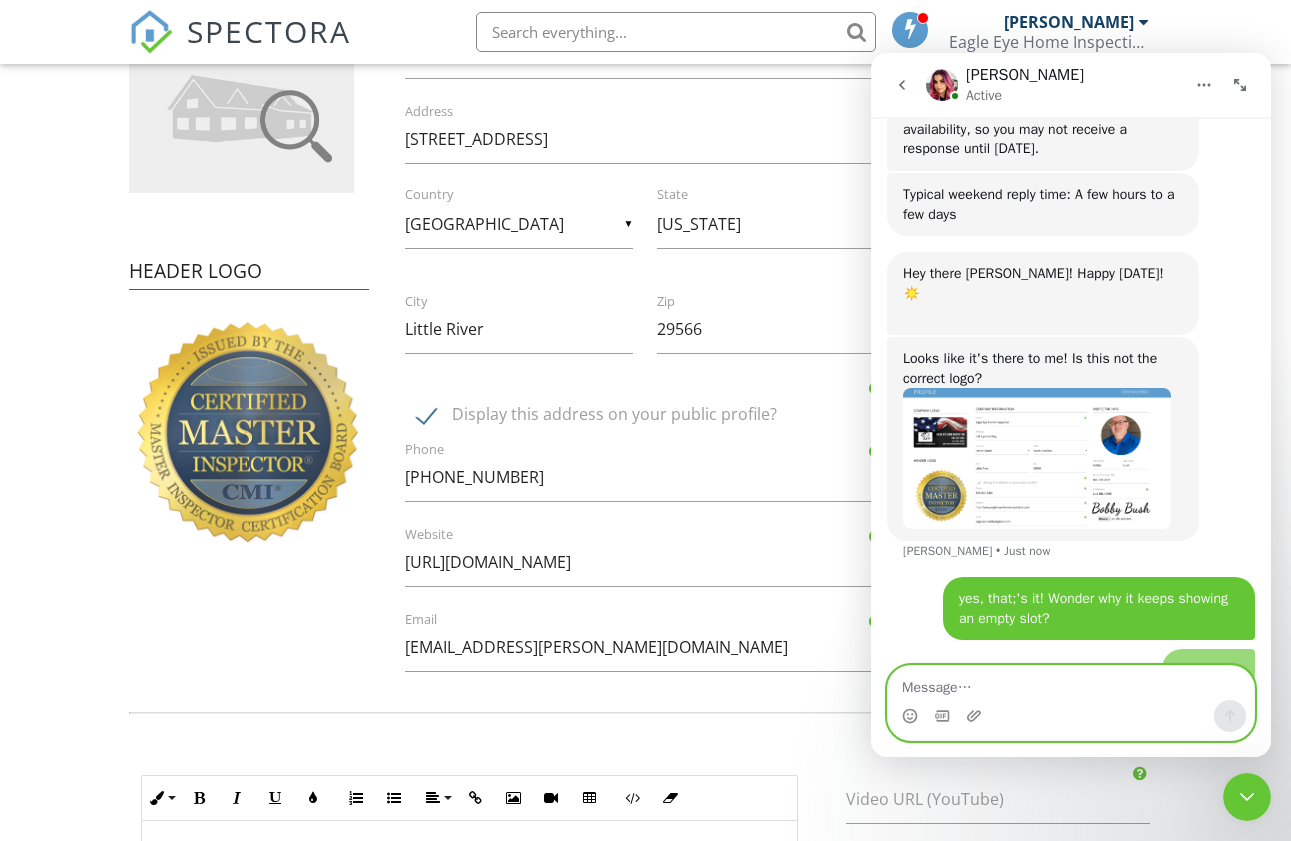 scroll, scrollTop: 1248, scrollLeft: 0, axis: vertical 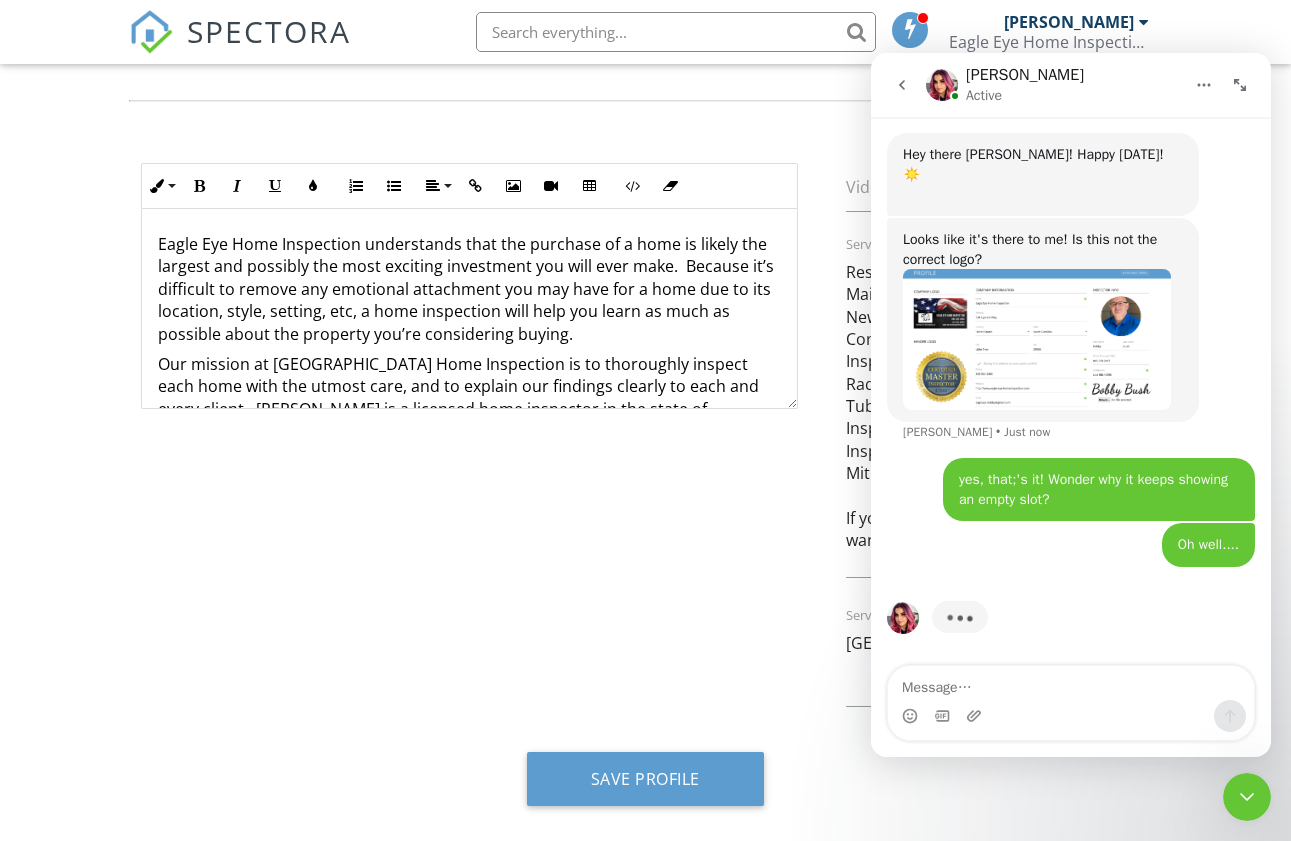 click on "Inline Style XLarge Large Normal Small Light Small/Light Bold Italic Underline Colors Ordered List Unordered List Align Align Left Align Center Align Right Align Justify Insert Link Insert Image Insert Video Insert Table Code View Clear Formatting Eagle Eye Home Inspection understands that the purchase of a home is likely the largest and possibly the most exciting investment you will ever make.  Because it’s difficult to remove any emotional attachment you may have for a home due to its location, style, setting, etc, a home inspection will help you learn as much as possible about the property you’re considering buying. Our mission at Eagle Eye Home Inspection is to thoroughly inspect each home with the utmost care, and to explain our findings clearly to each and every client.  Bobby Bush is a licensed home inspector in the state of South Carolina, with a professional background in property assessment and rehab for investors. Contact Eagle Eye Home Inspection for a Quote today!" at bounding box center [645, 439] 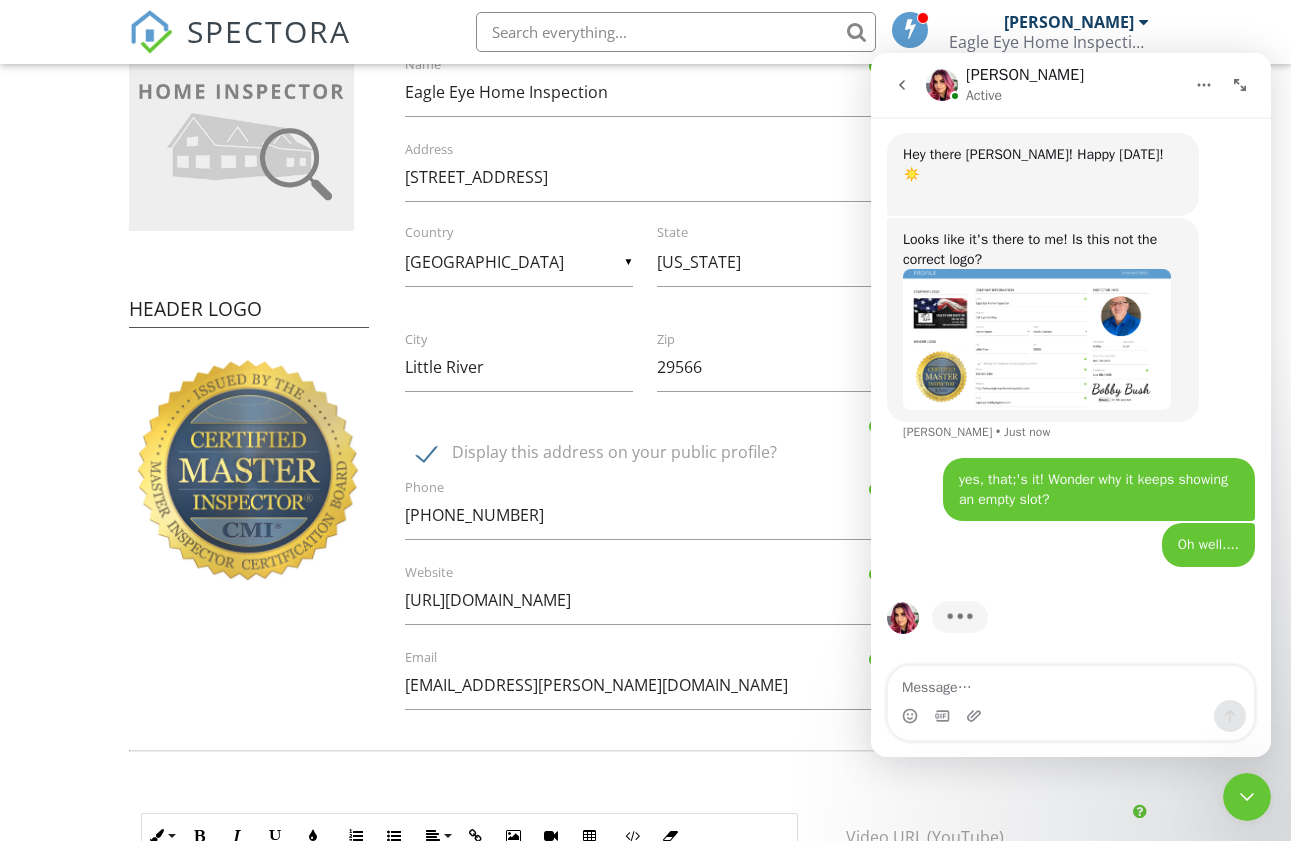 scroll, scrollTop: 0, scrollLeft: 0, axis: both 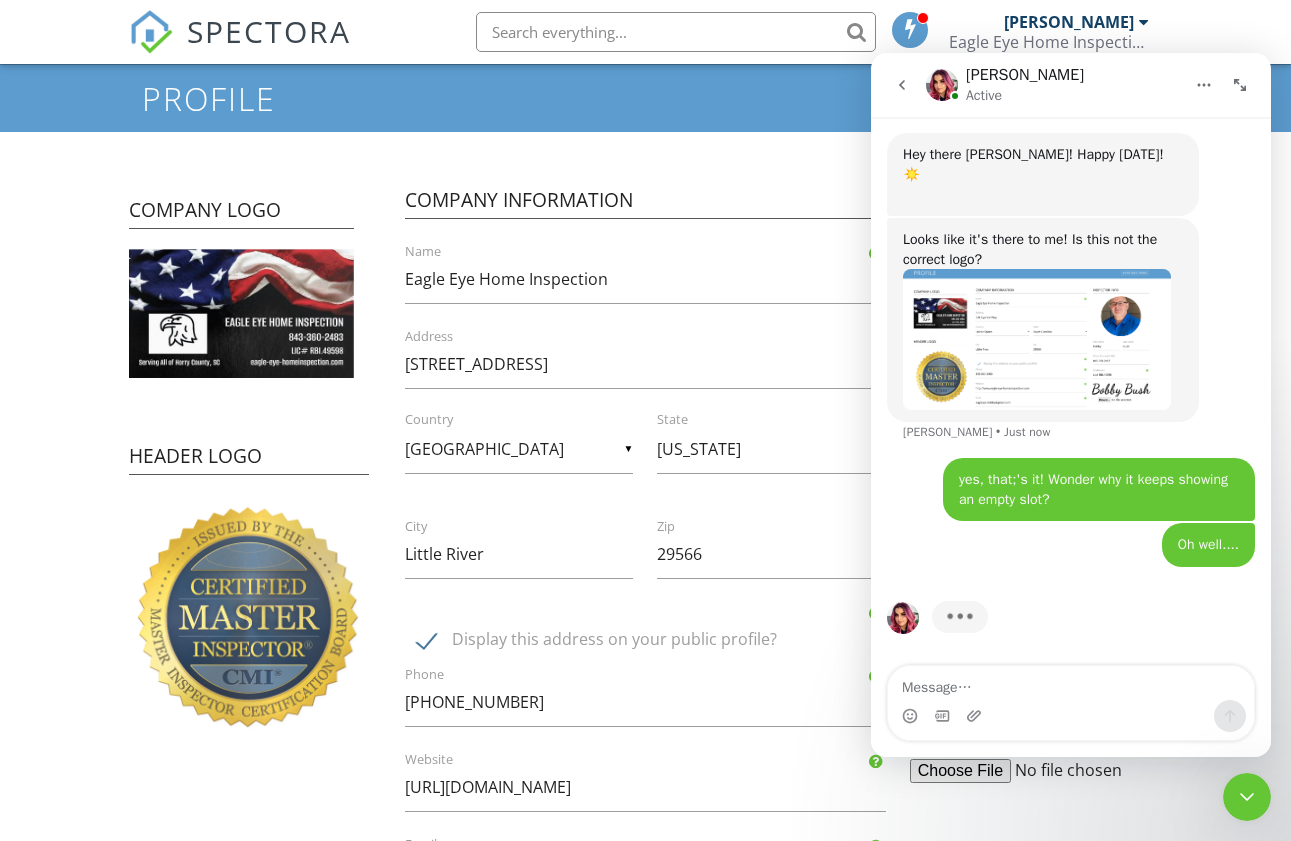 drag, startPoint x: 1101, startPoint y: 731, endPoint x: 1097, endPoint y: 718, distance: 13.601471 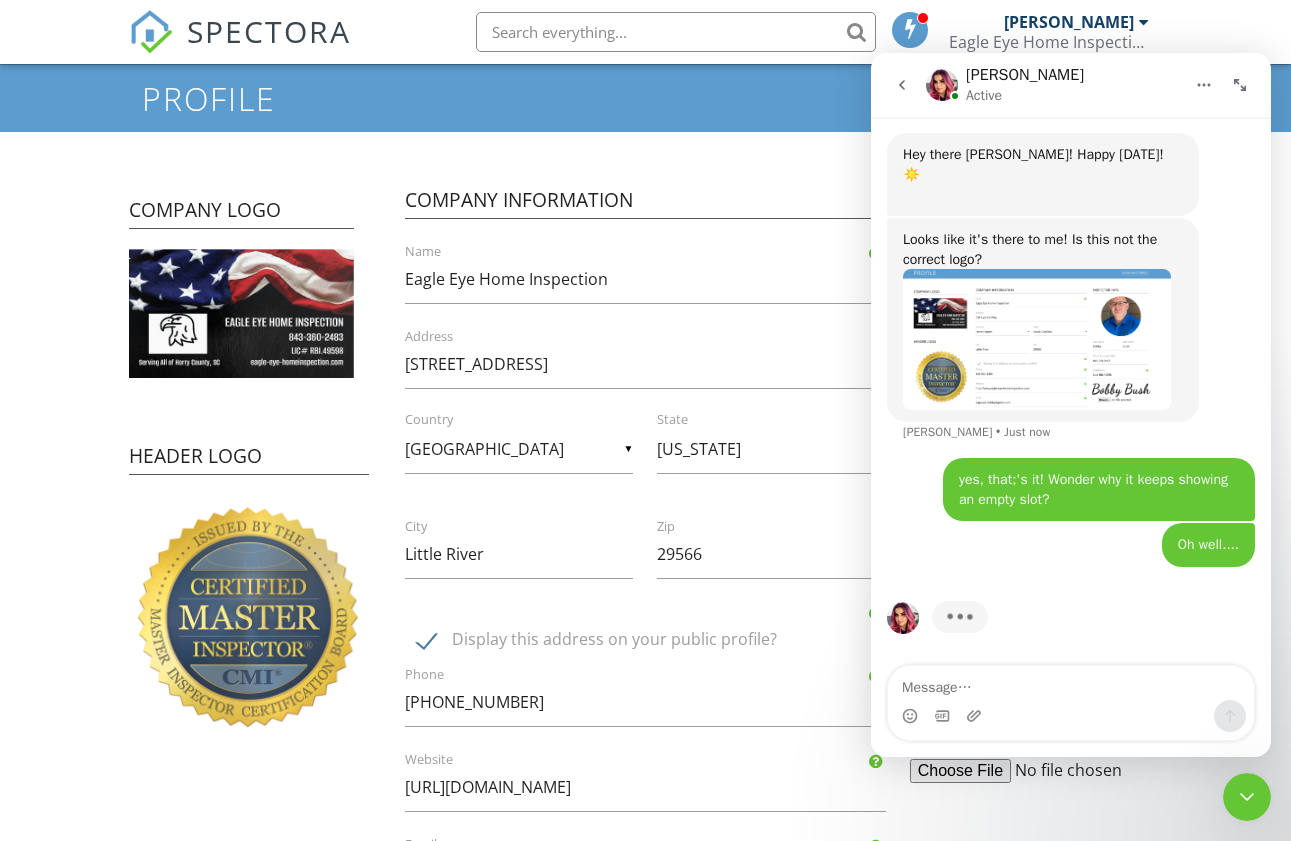 click at bounding box center (1071, 716) 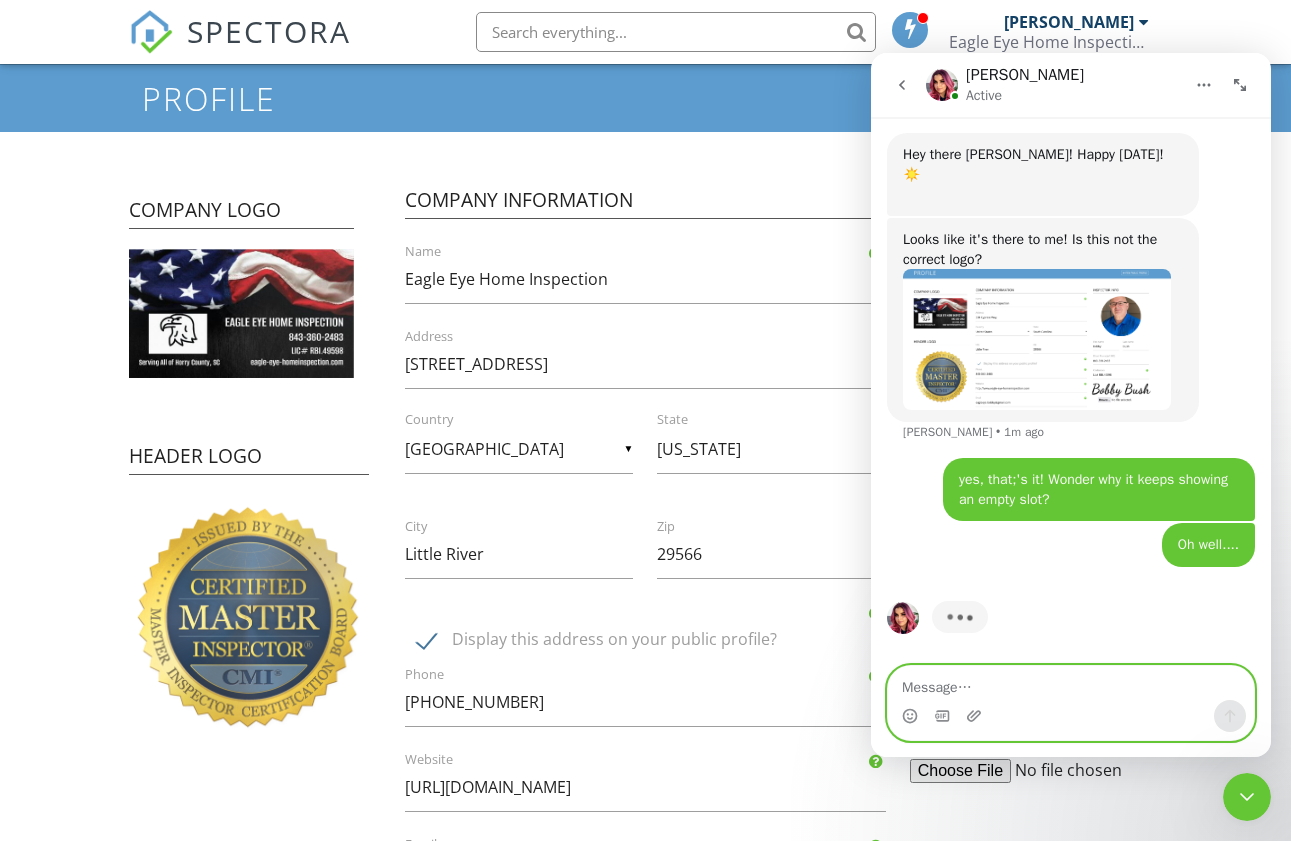 click at bounding box center (1071, 683) 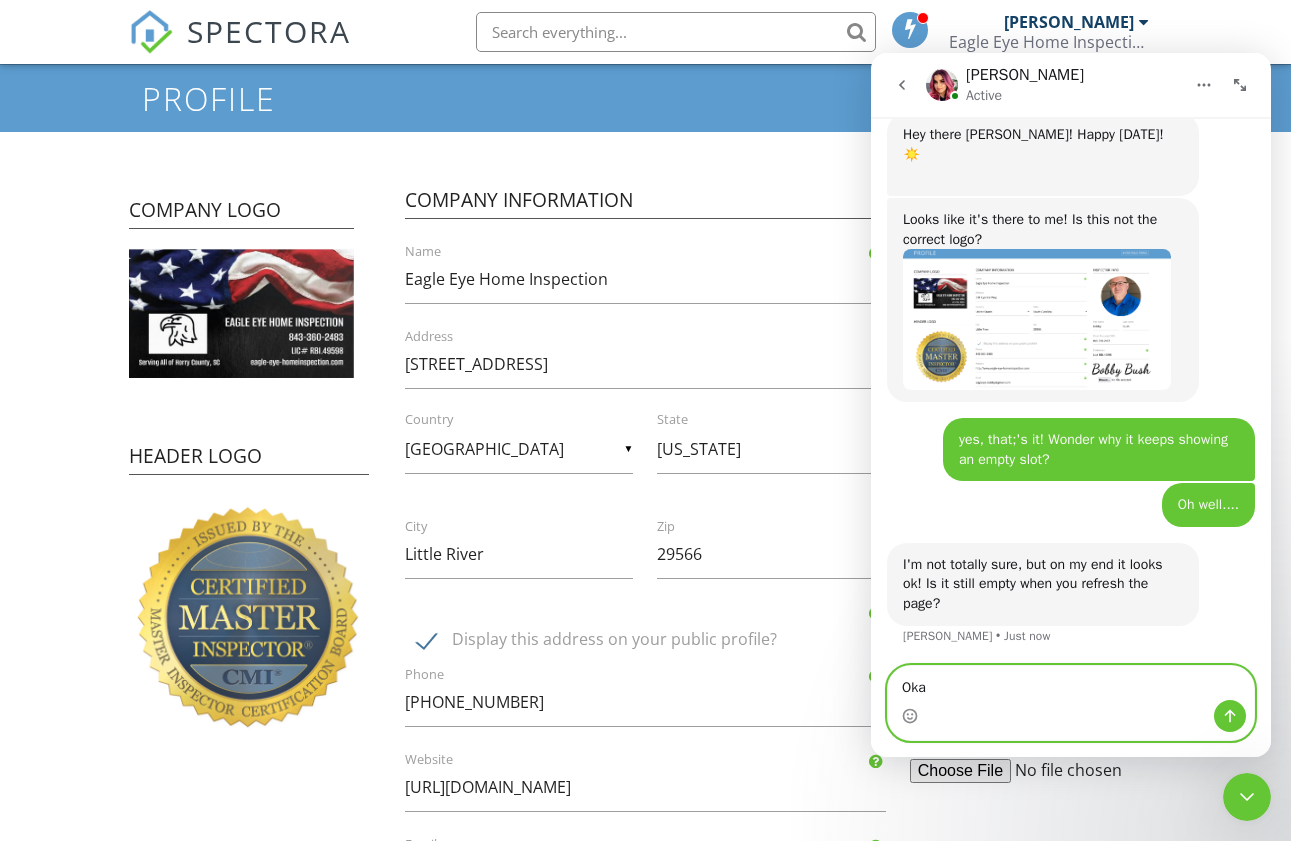 scroll, scrollTop: 1347, scrollLeft: 0, axis: vertical 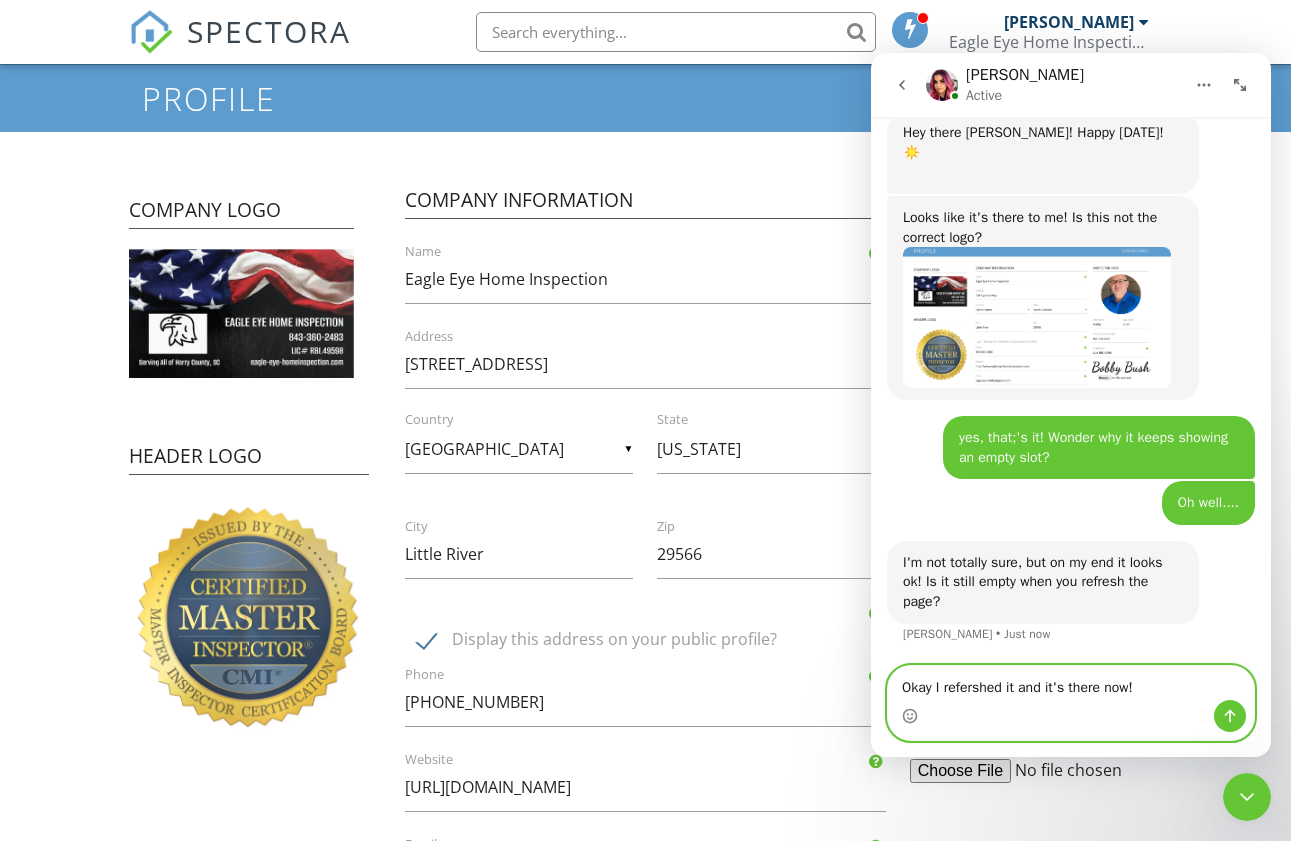 drag, startPoint x: 973, startPoint y: 691, endPoint x: 965, endPoint y: 705, distance: 16.124516 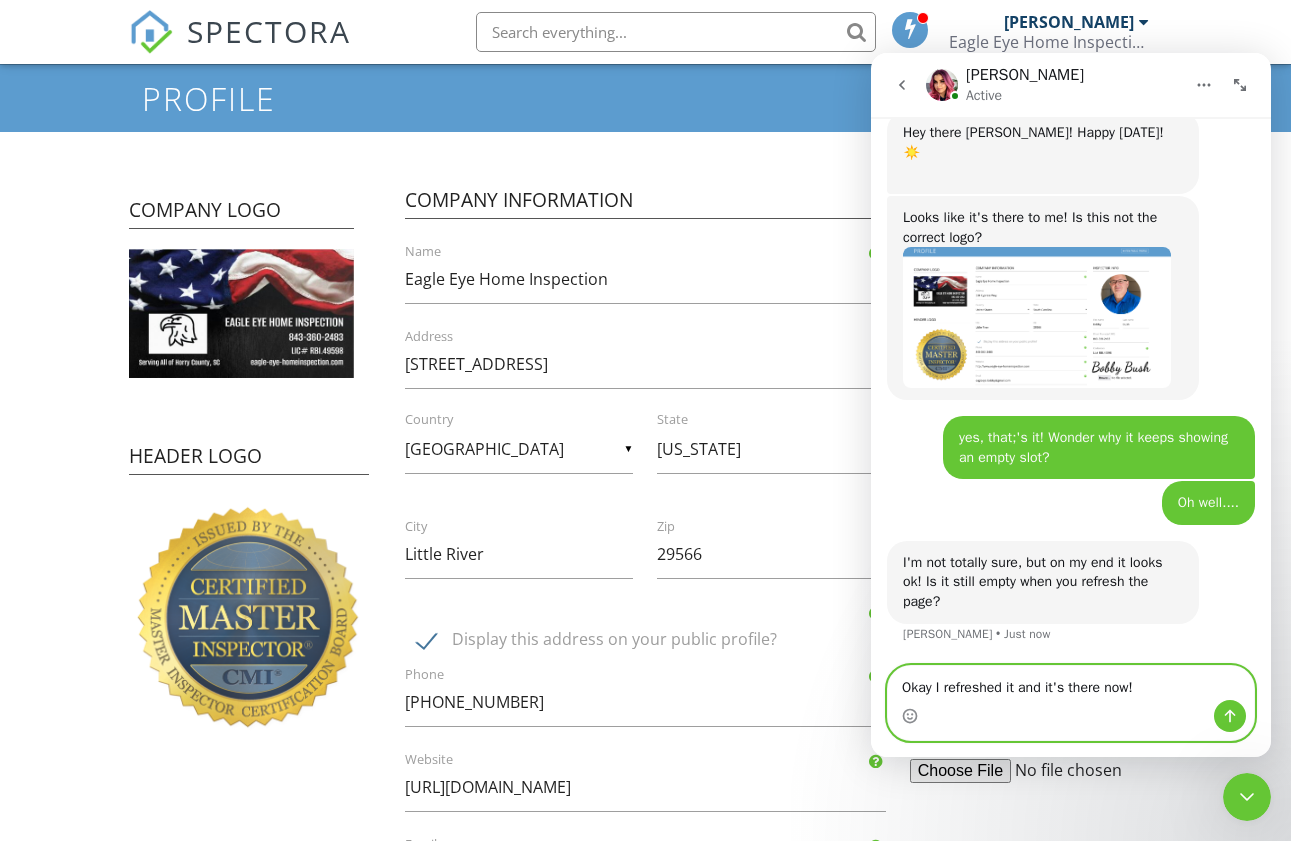 click on "Okay I refreshed it and it's there now!" at bounding box center (1071, 683) 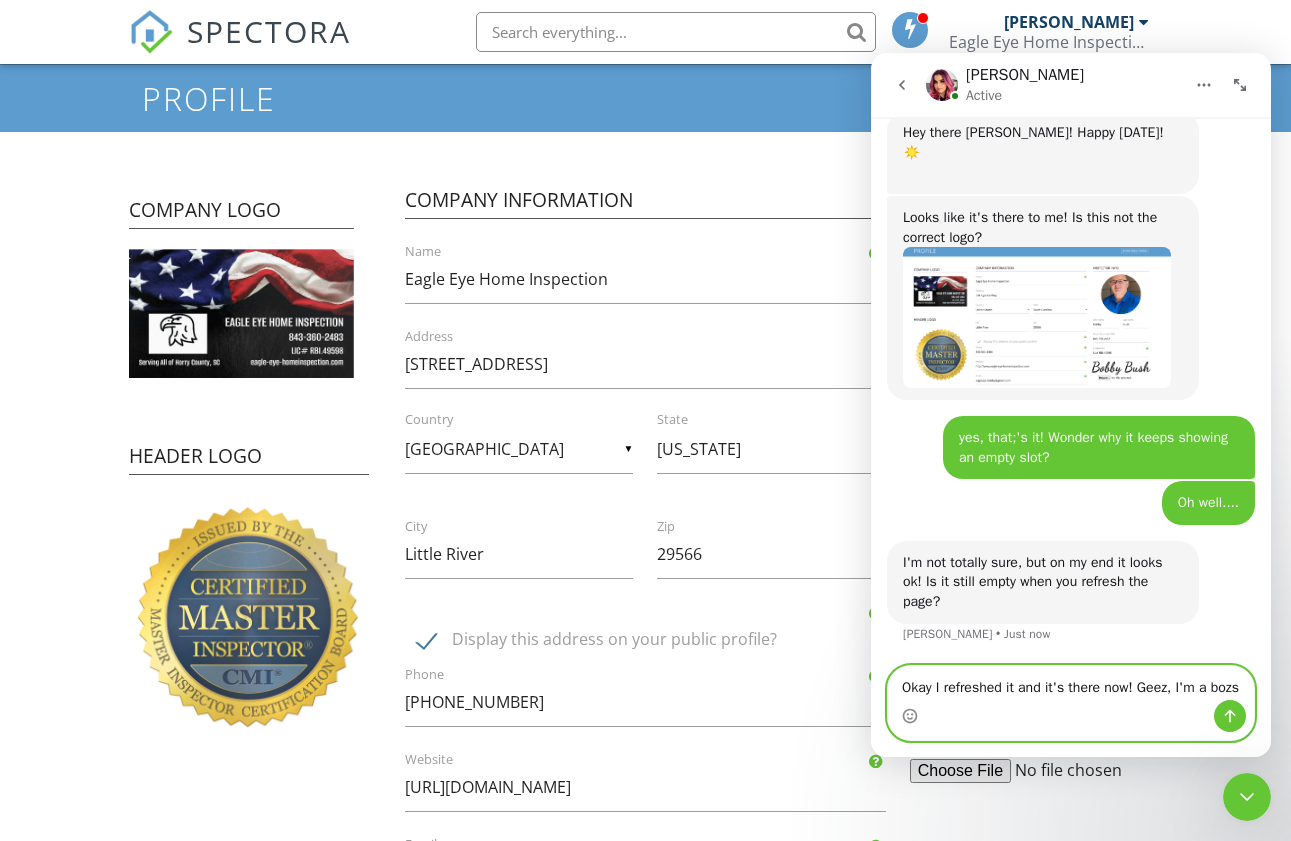scroll, scrollTop: 1367, scrollLeft: 0, axis: vertical 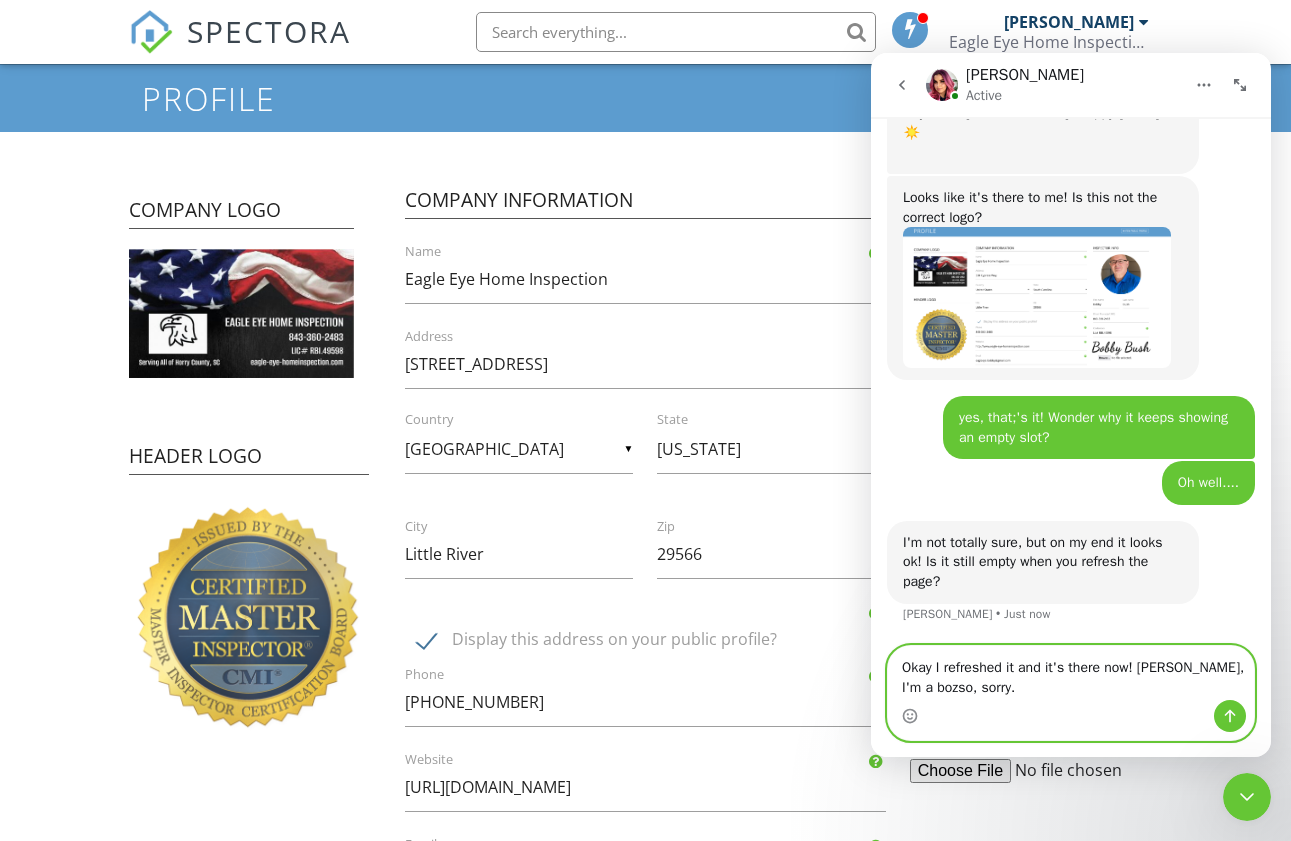 click on "Okay I refreshed it and it's there now! Geez, I'm a bozso, sorry." at bounding box center [1071, 673] 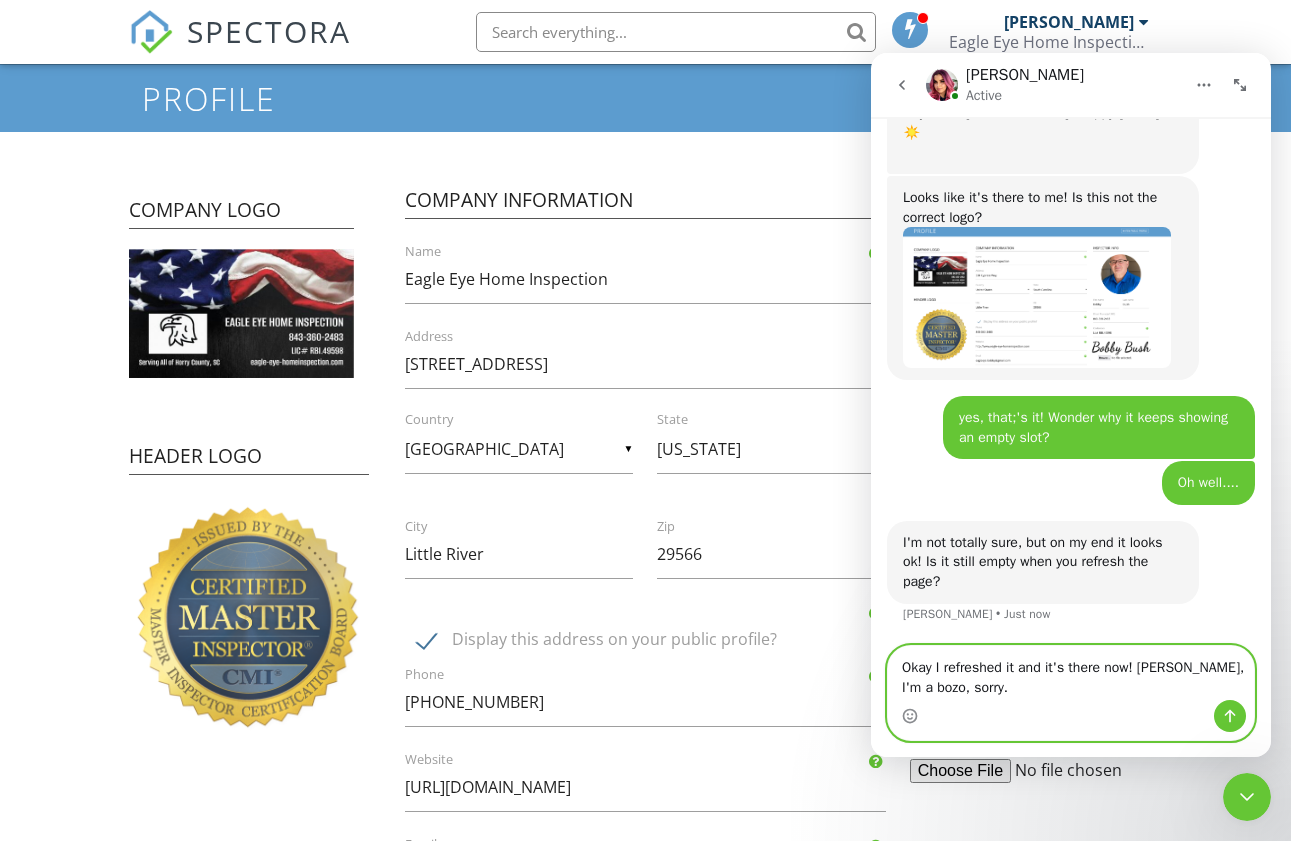 type 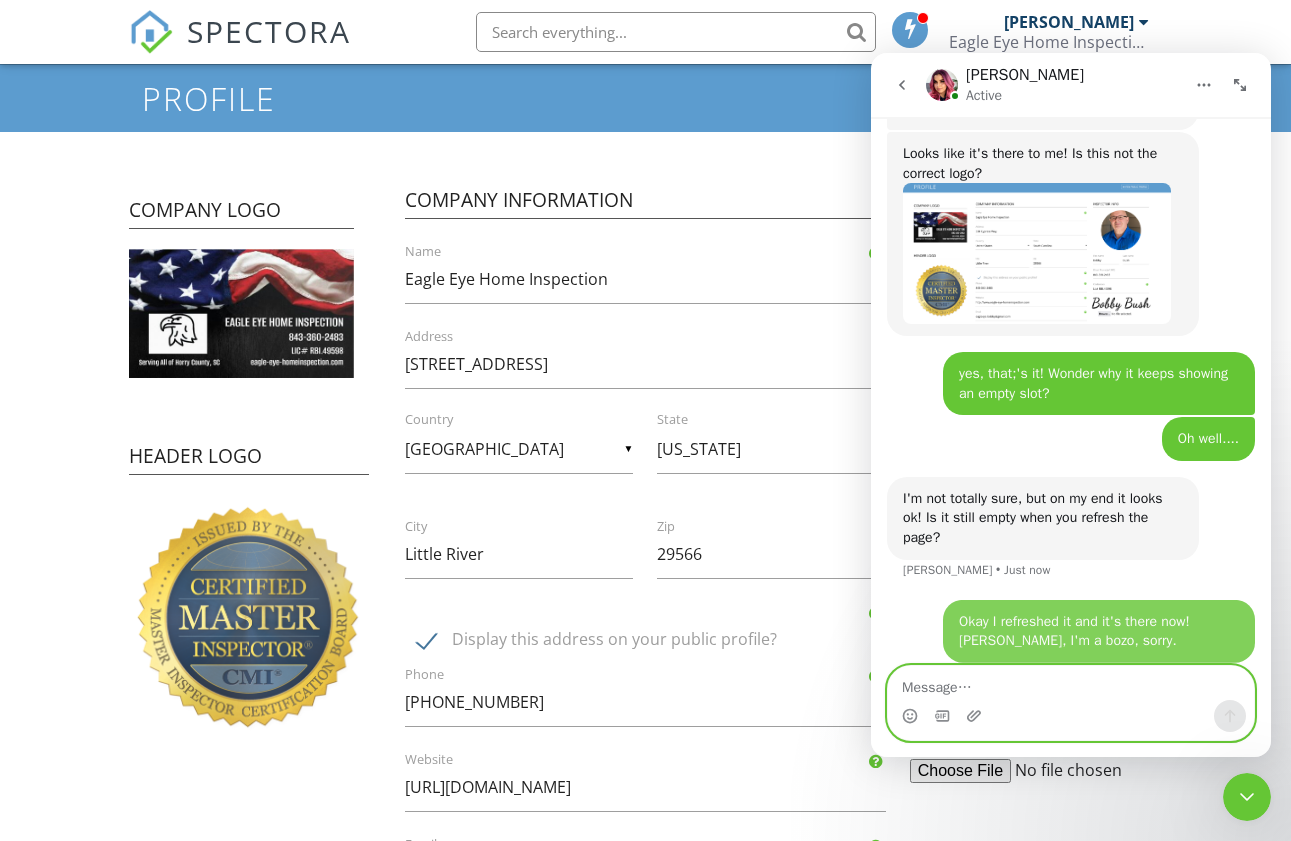 scroll, scrollTop: 1426, scrollLeft: 0, axis: vertical 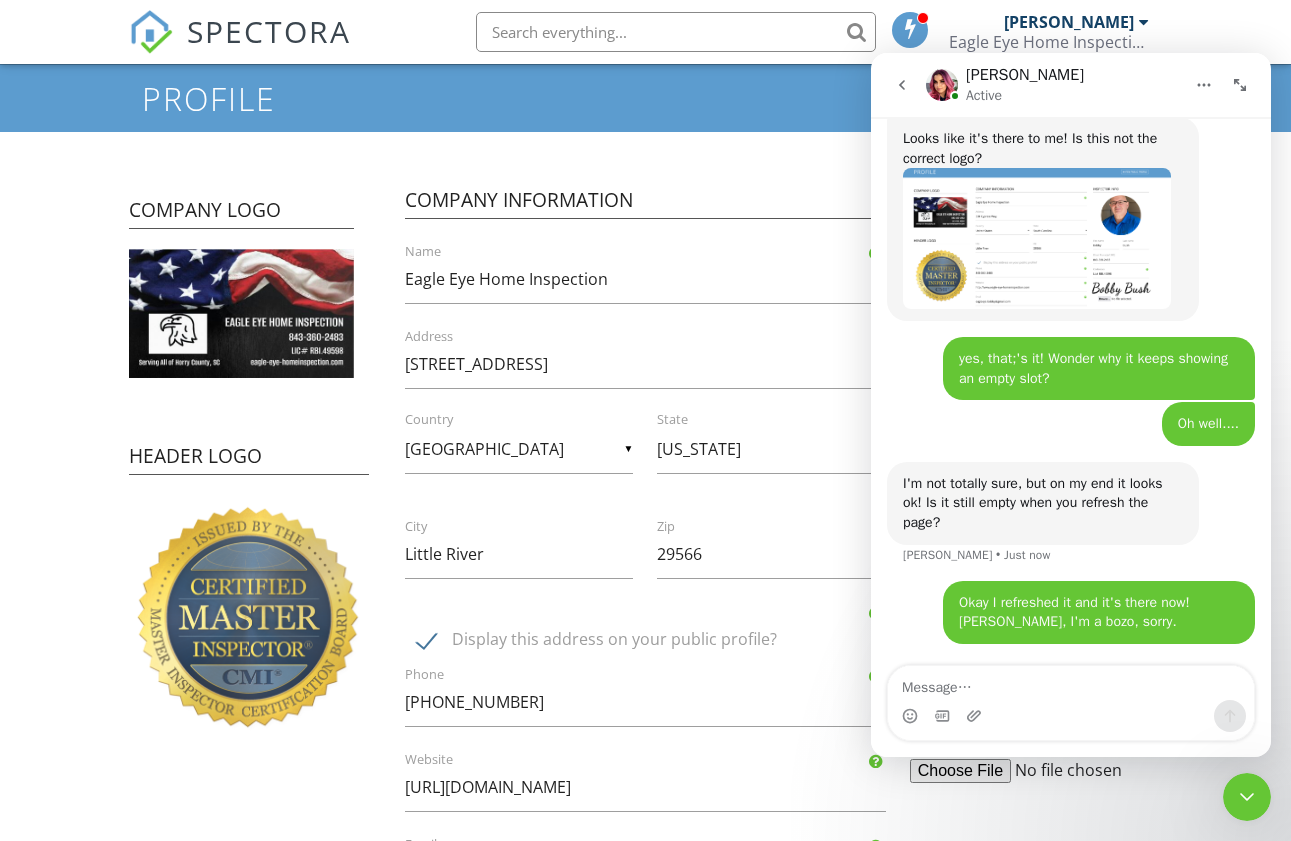 click at bounding box center (1071, 716) 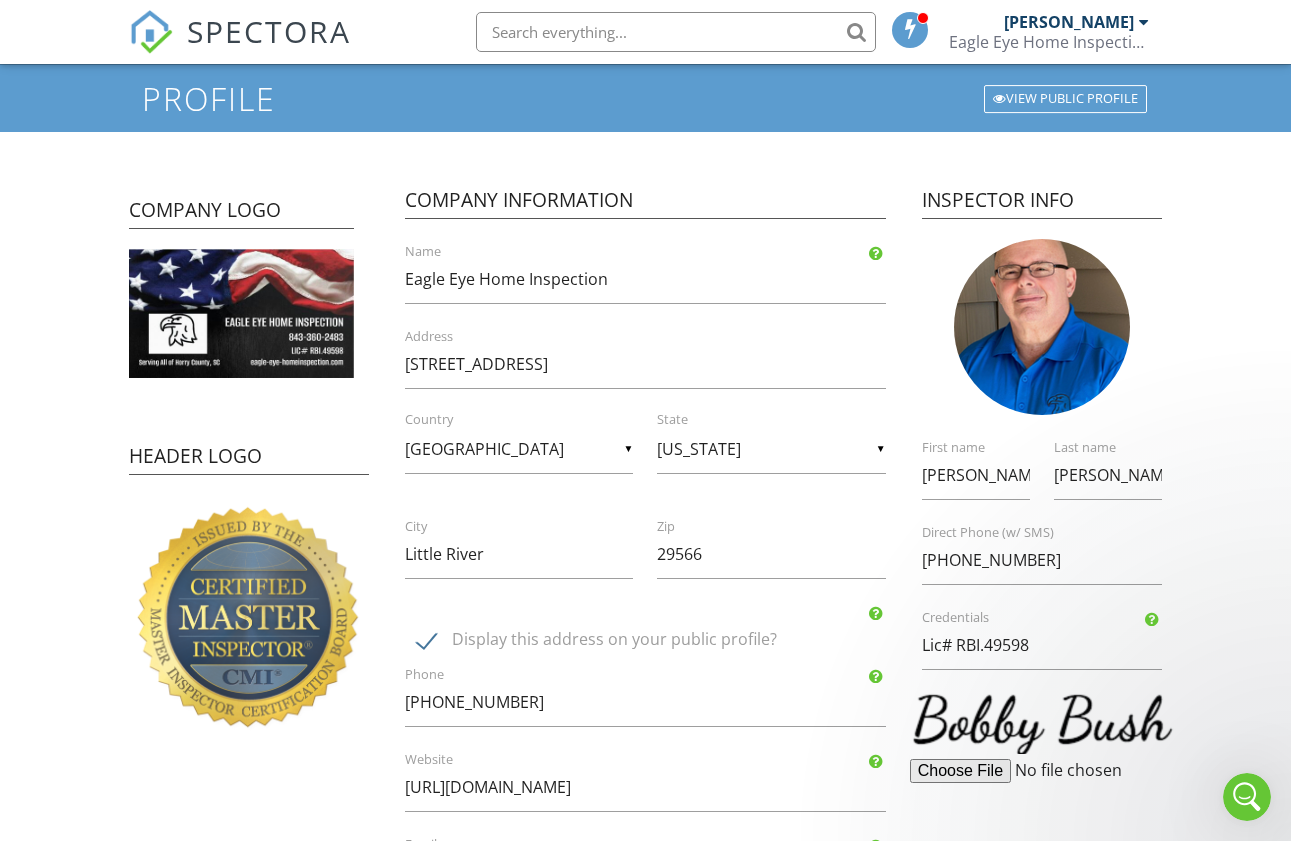 scroll, scrollTop: 0, scrollLeft: 0, axis: both 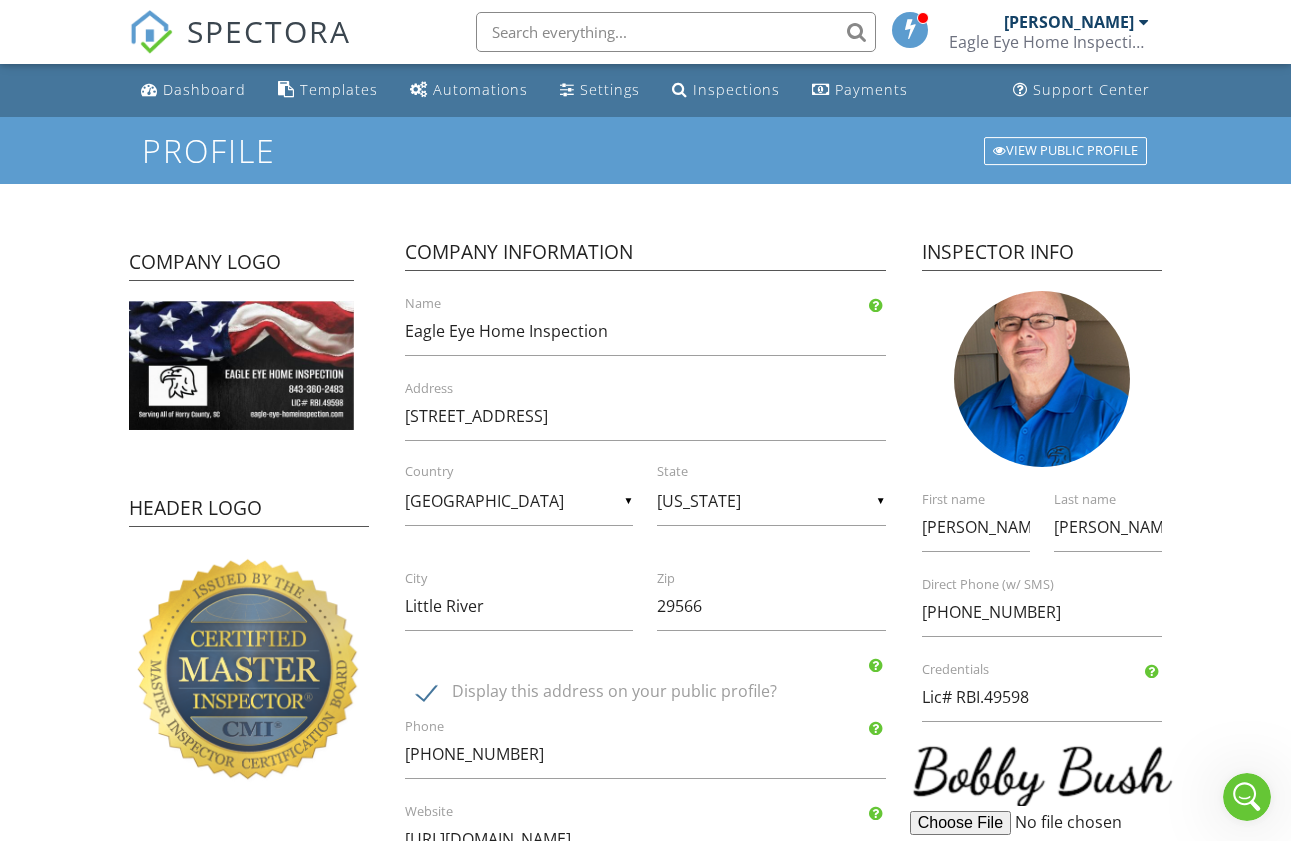 click on "Dashboard" at bounding box center (204, 89) 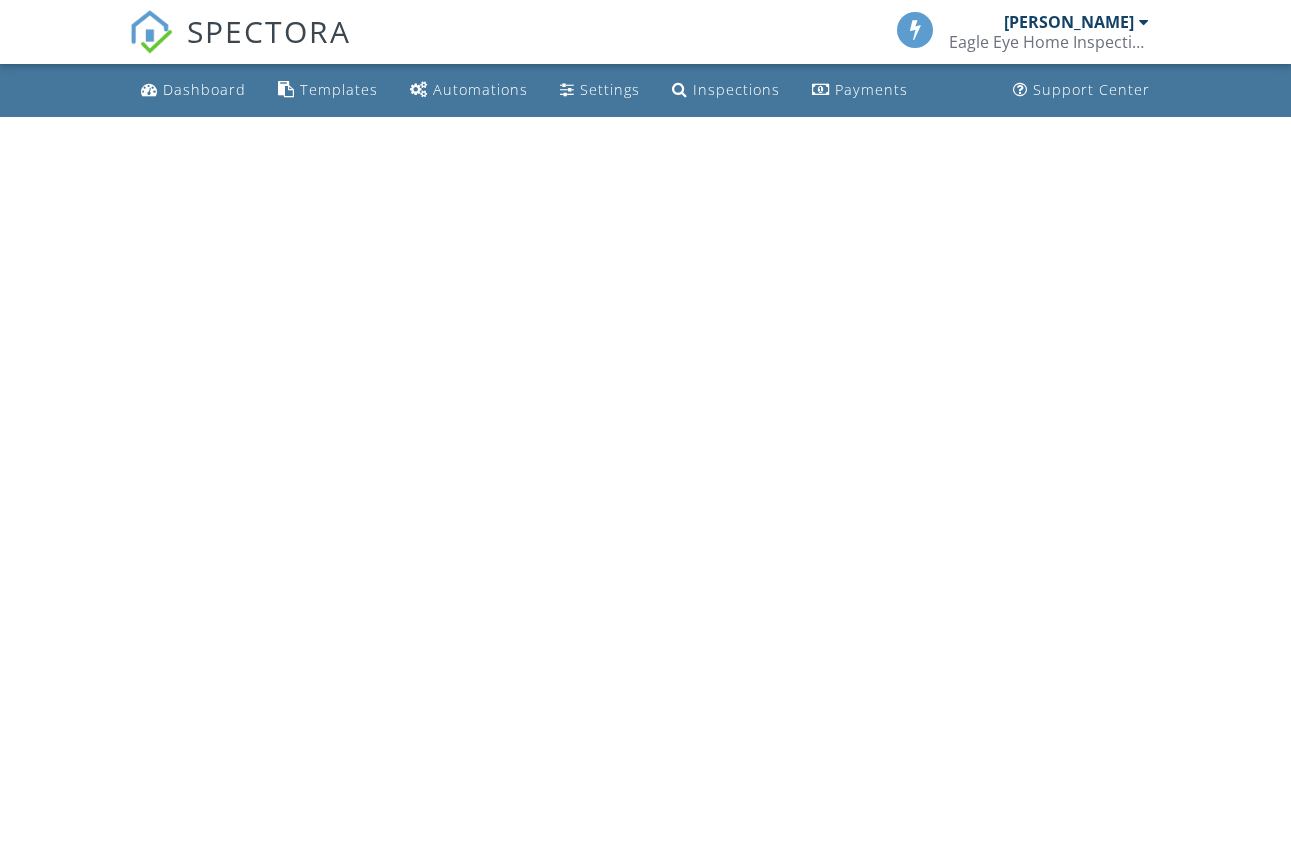 scroll, scrollTop: 0, scrollLeft: 0, axis: both 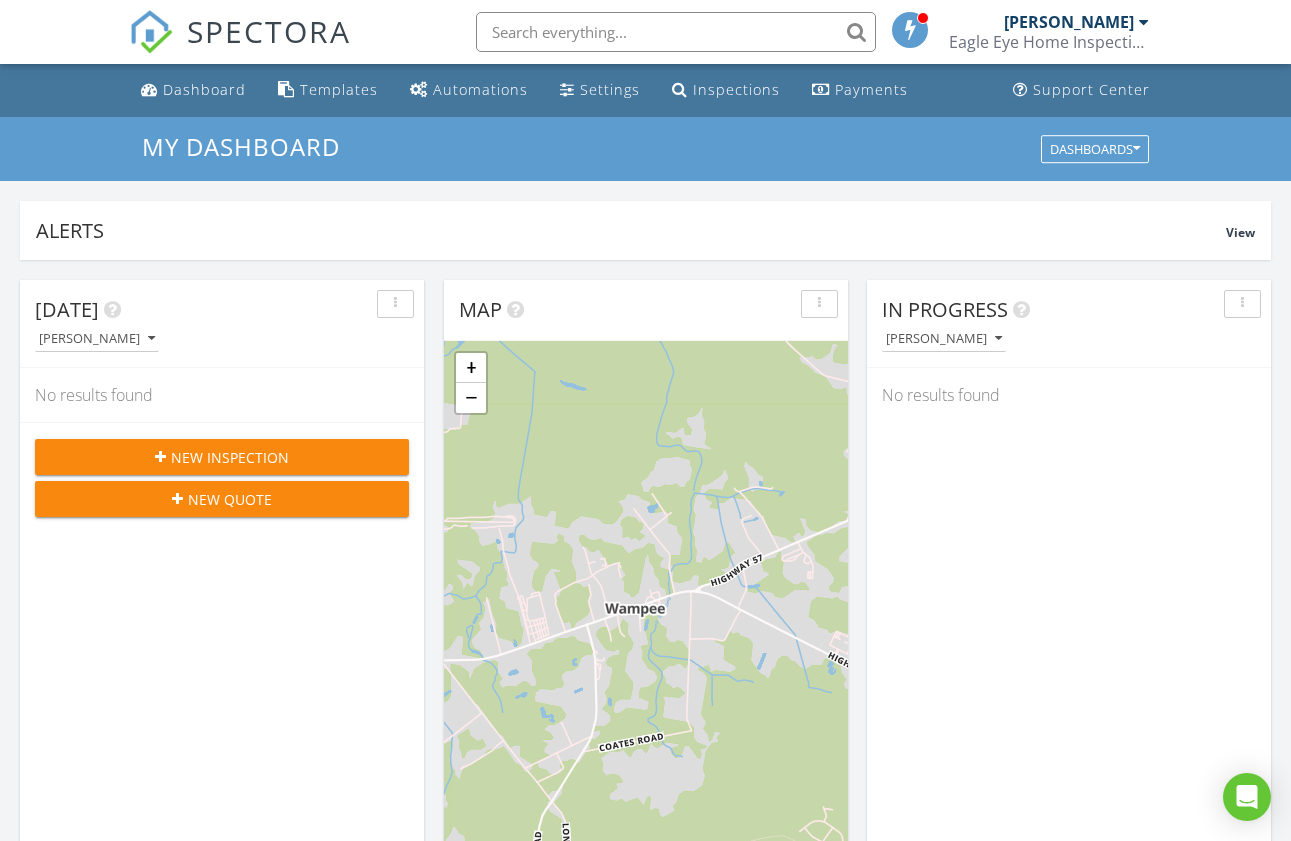 click on "[PERSON_NAME]" at bounding box center (1069, 22) 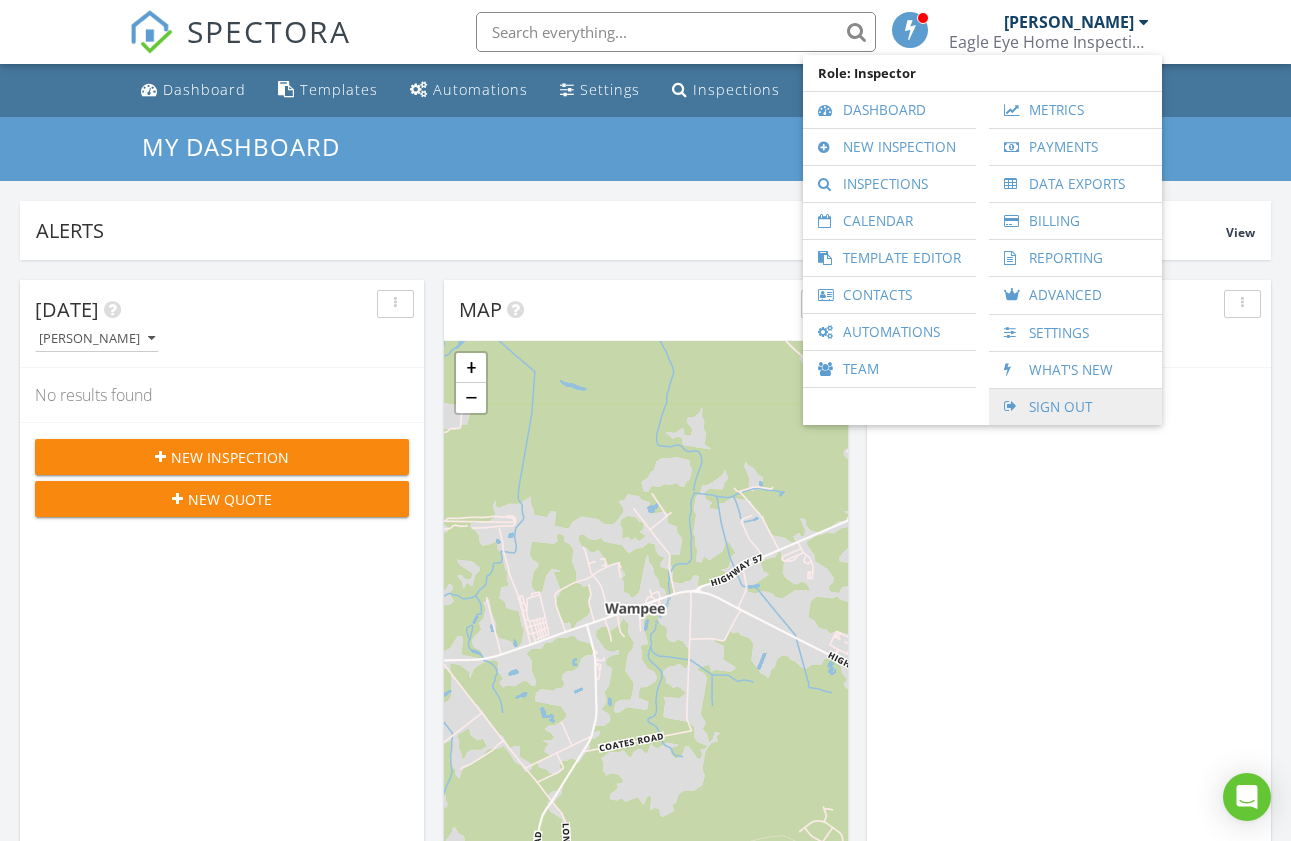 click on "Sign Out" at bounding box center (1075, 407) 